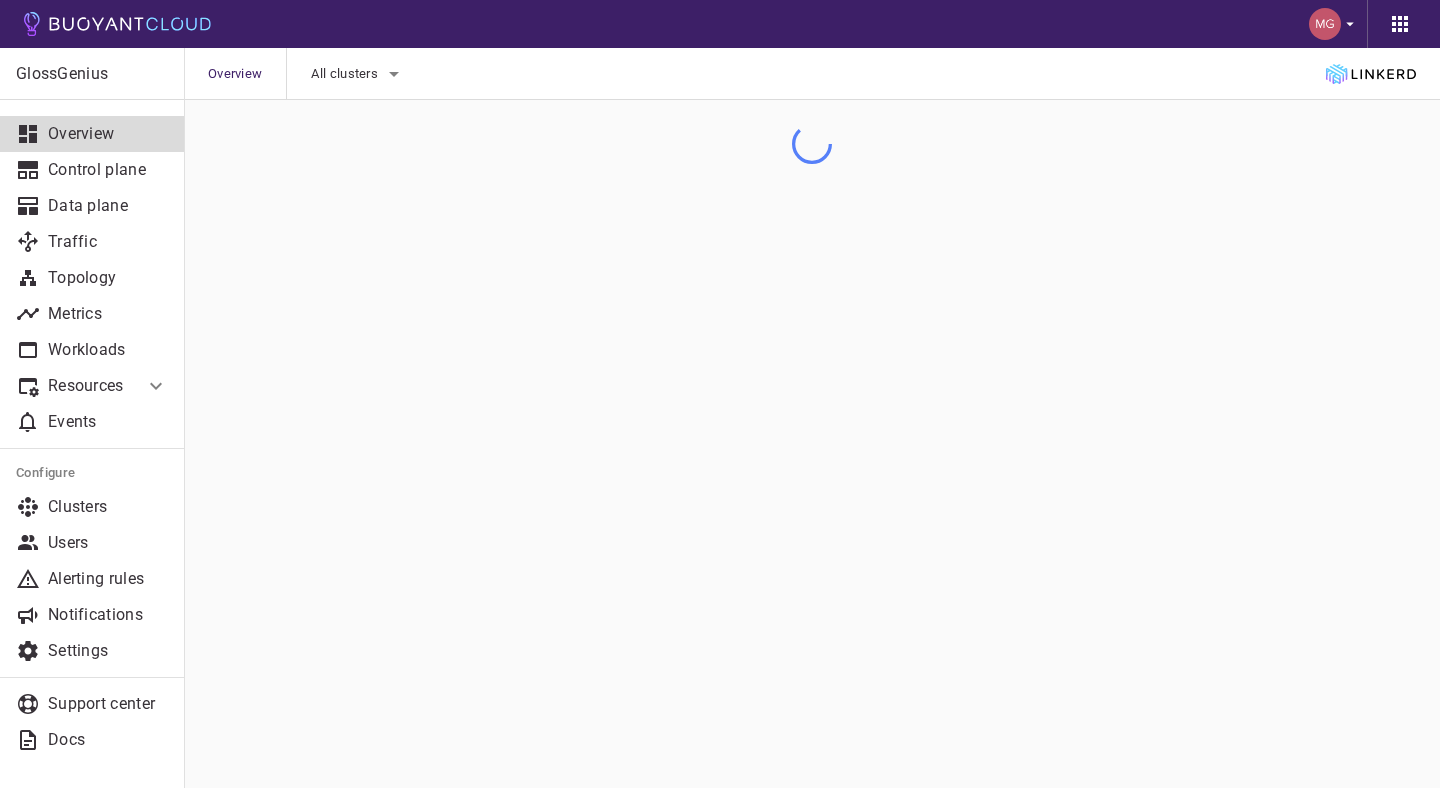 scroll, scrollTop: 0, scrollLeft: 0, axis: both 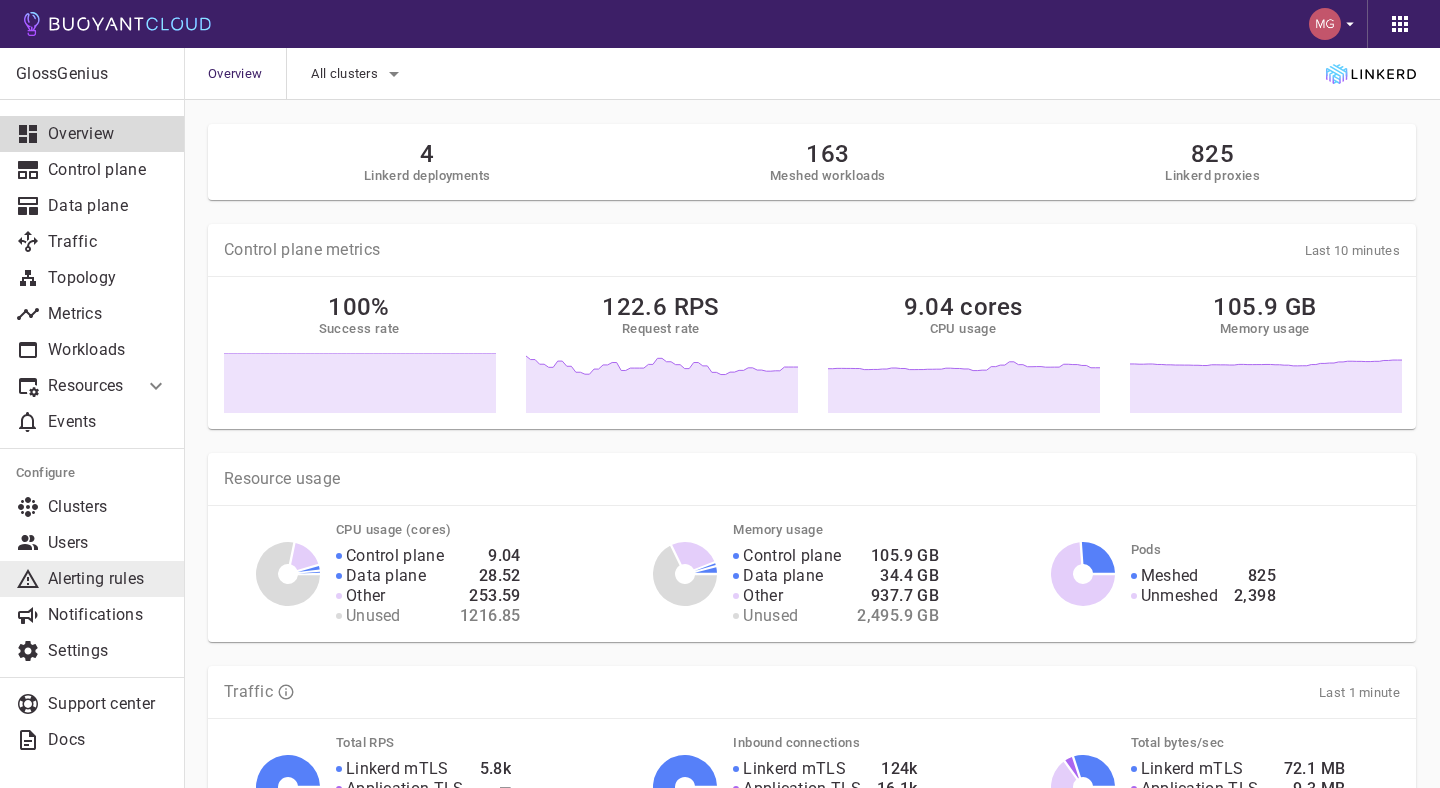 click on "Alerting rules" at bounding box center (108, 579) 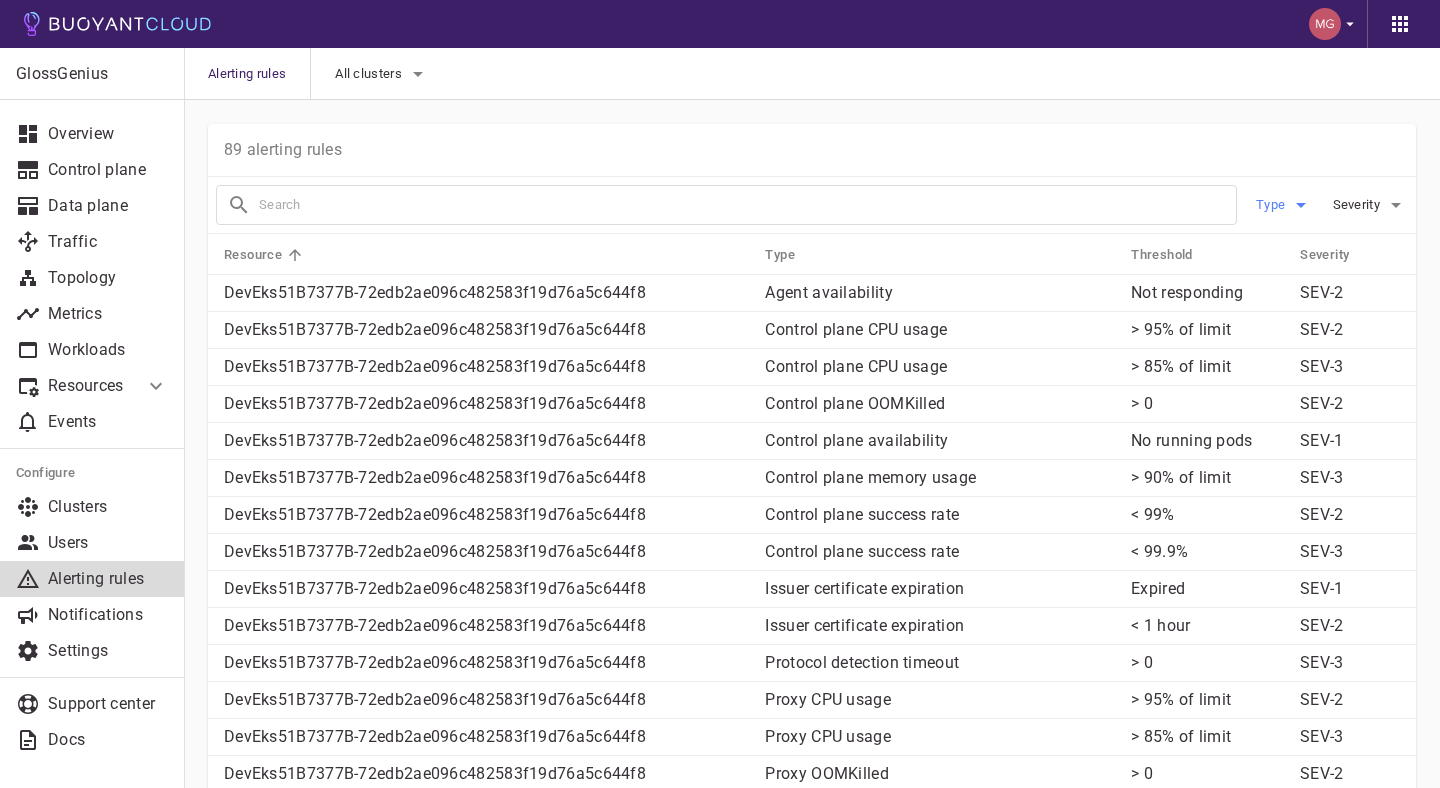 click on "Type" at bounding box center (1272, 205) 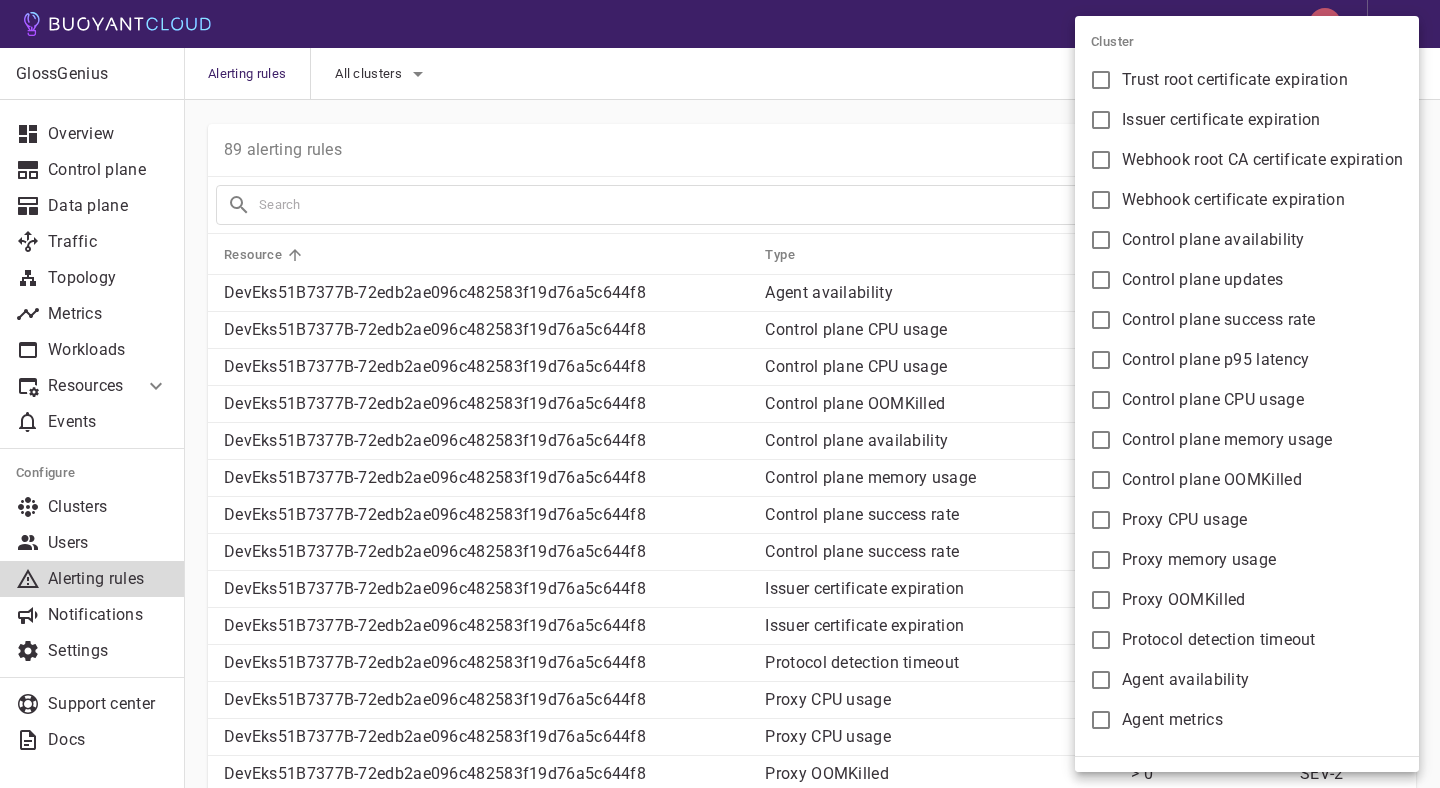 click at bounding box center (720, 394) 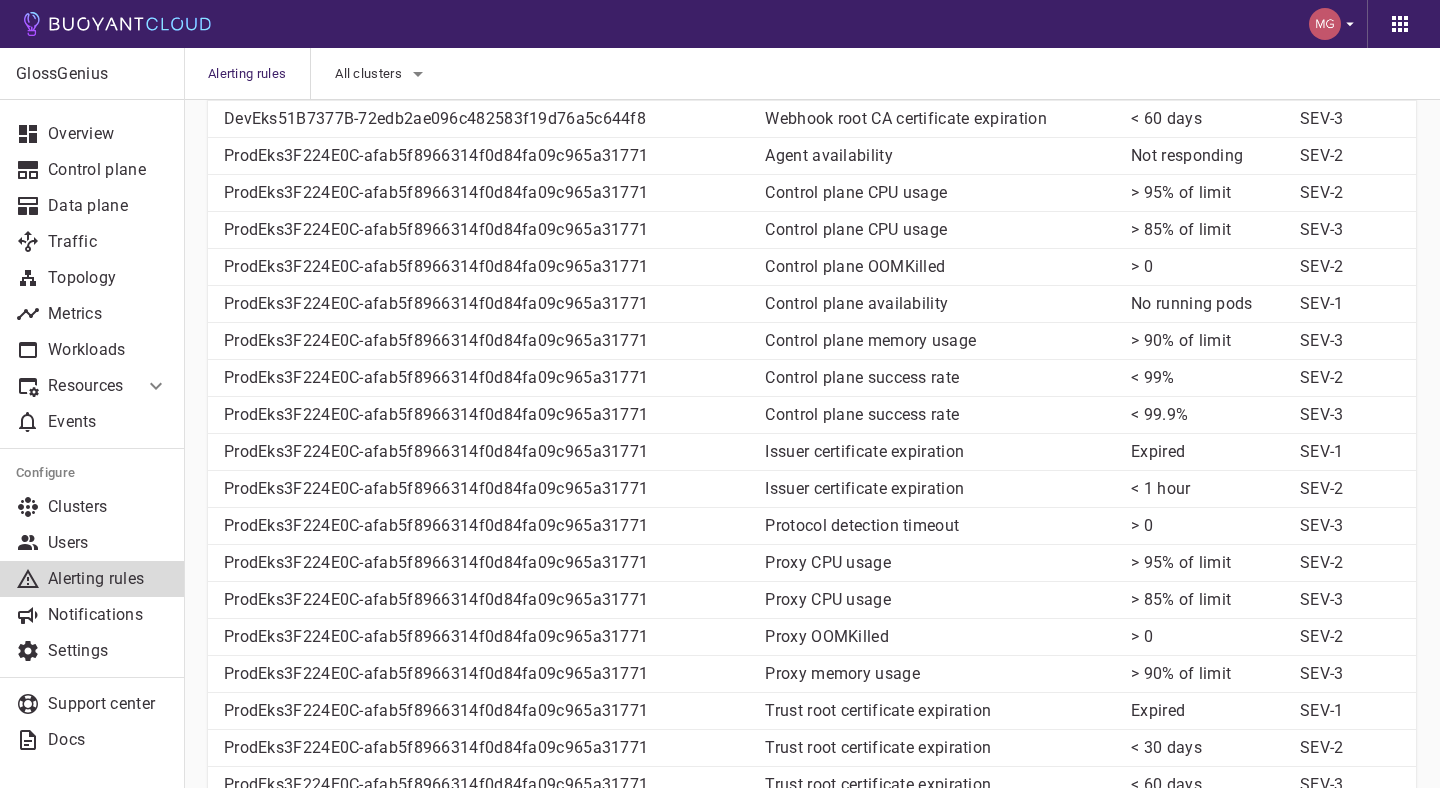 scroll, scrollTop: 0, scrollLeft: 0, axis: both 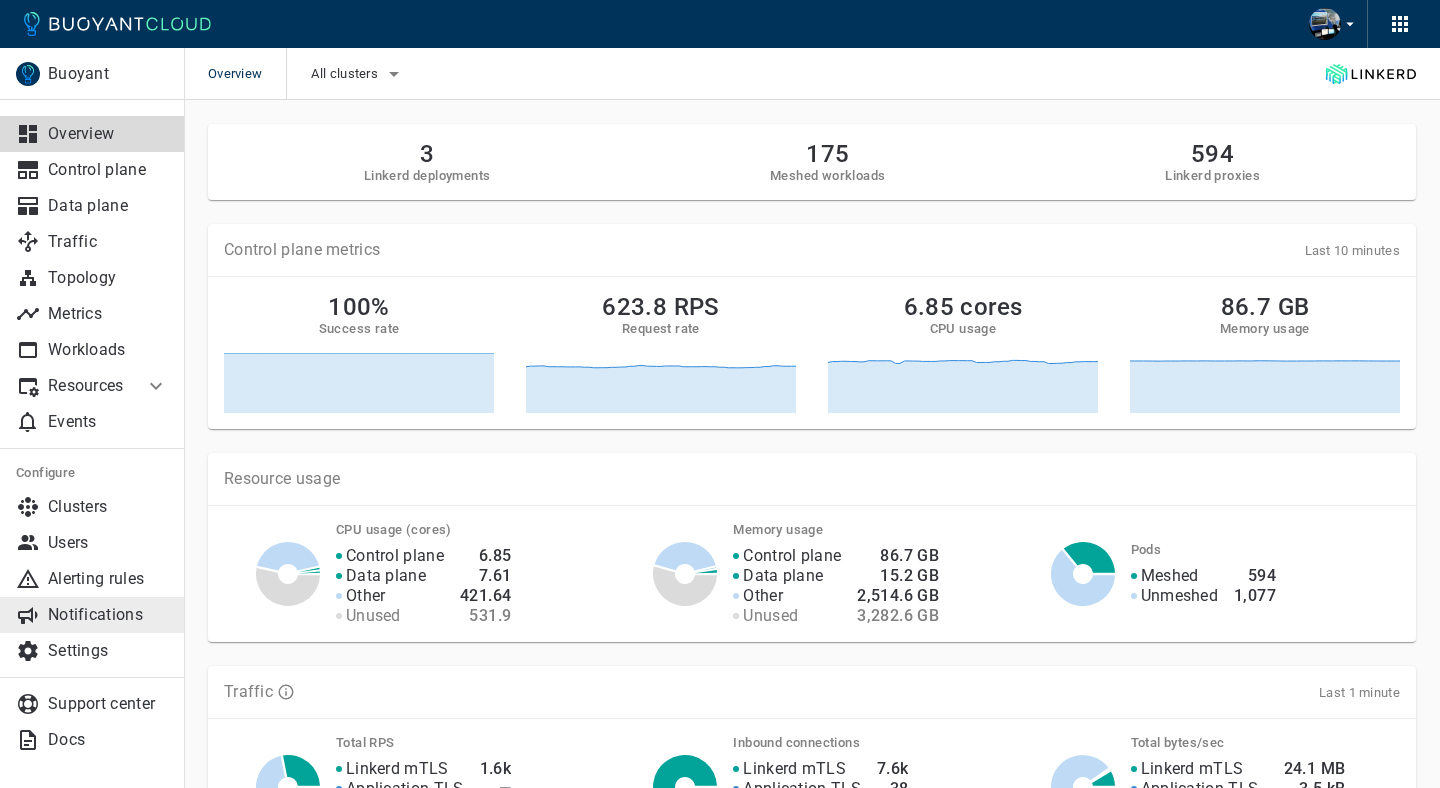 click on "Notifications" at bounding box center [108, 615] 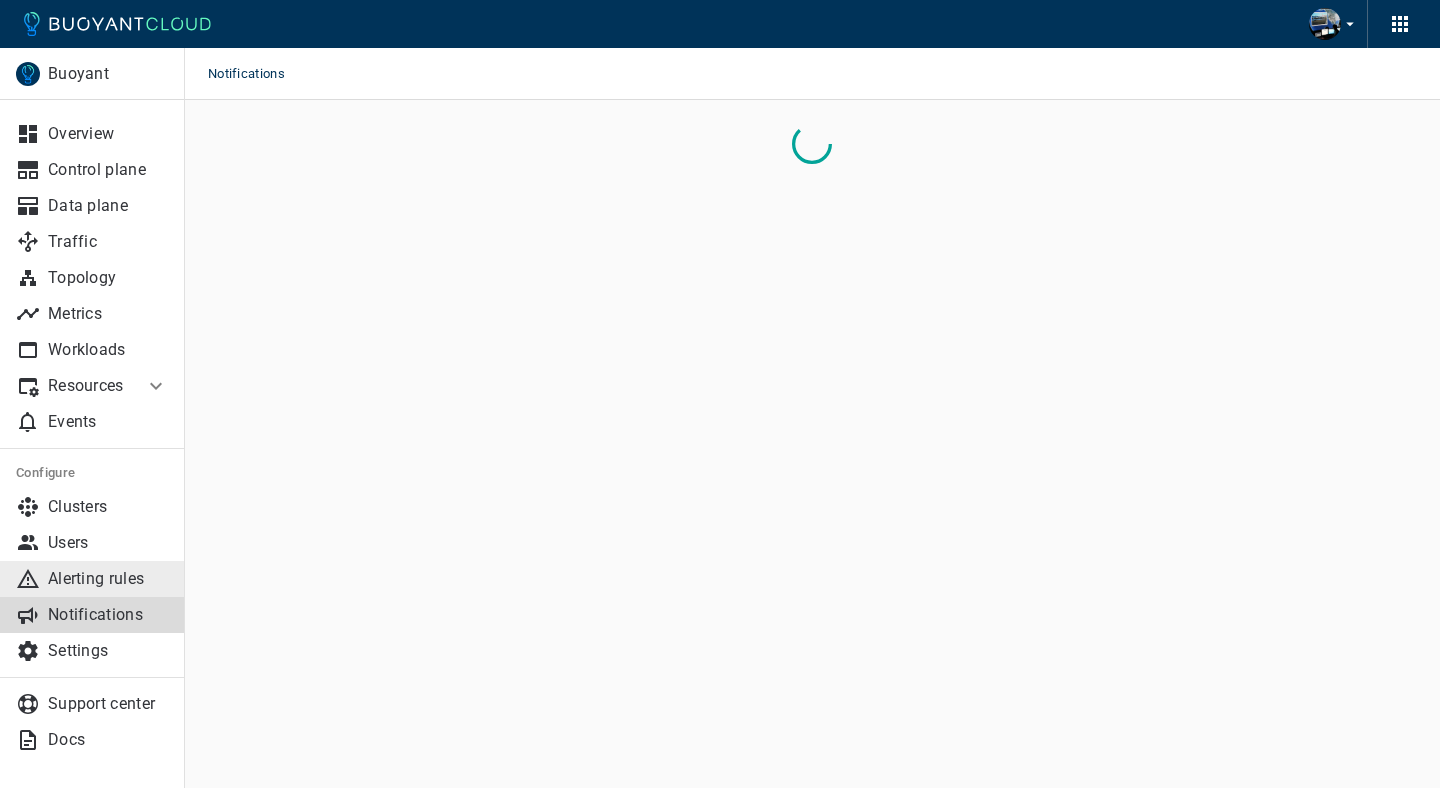 click on "Alerting rules" at bounding box center [108, 579] 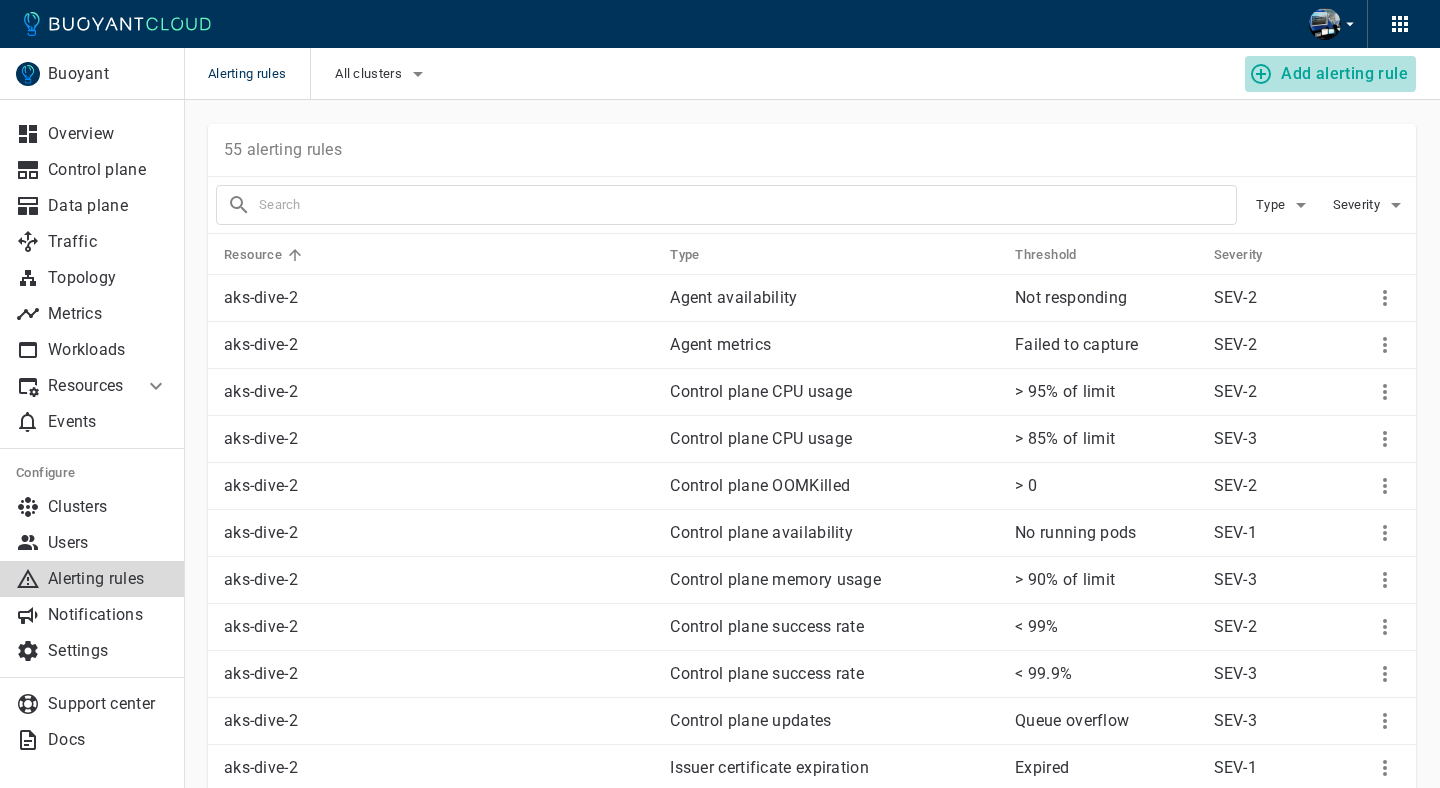 click on "Add alerting rule" at bounding box center (1344, 74) 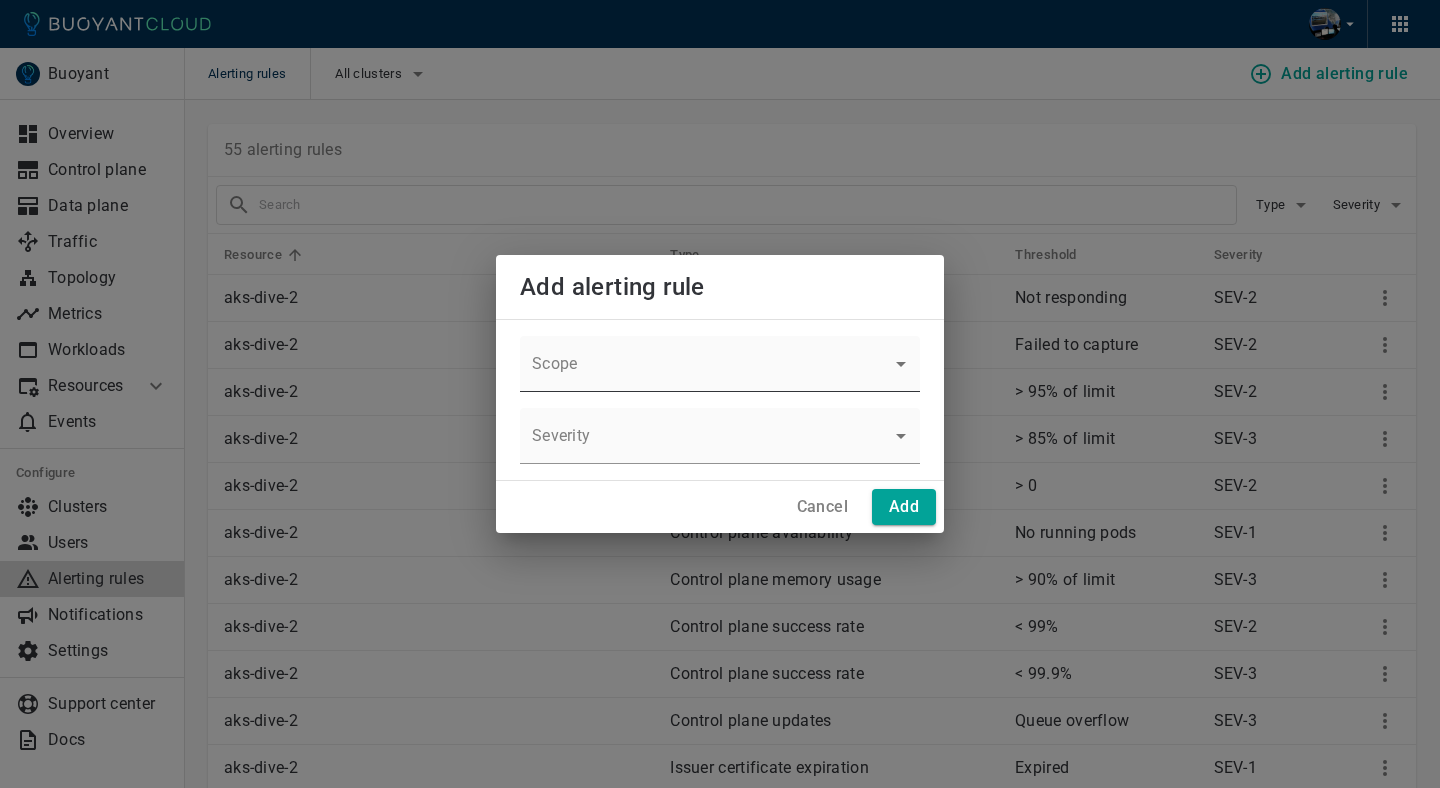 click on "Alerting rules All clusters Add alerting rule Buoyant Overview Control plane Data plane Traffic Topology Metrics Workloads Resources Managed Linkerd Policy Multi-cluster Events Configure Clusters Users Alerting rules Notifications Settings Support center Docs 55 alerting rules Type Severity Resource Type Threshold Severity aks-dive-2 Agent availability Not responding SEV-2 aks-dive-2 Agent metrics Failed to capture SEV-2 aks-dive-2 Control plane CPU usage > 95% of limit SEV-2 aks-dive-2 Control plane CPU usage > 85% of limit SEV-3 aks-dive-2 Control plane OOMKilled > 0 SEV-2 aks-dive-2 Control plane availability No running pods SEV-1 aks-dive-2 Control plane memory usage > 90% of limit SEV-3 aks-dive-2 Control plane success rate < 99% SEV-2 aks-dive-2 Control plane success rate < 99.9% SEV-3 aks-dive-2 Control plane updates Queue overflow SEV-3 aks-dive-2 Issuer certificate expiration Expired SEV-1 aks-dive-2 Issuer certificate expiration < 9 days SEV-2 aks-dive-2 Issuer certificate expiration SEV-3" at bounding box center (720, 1496) 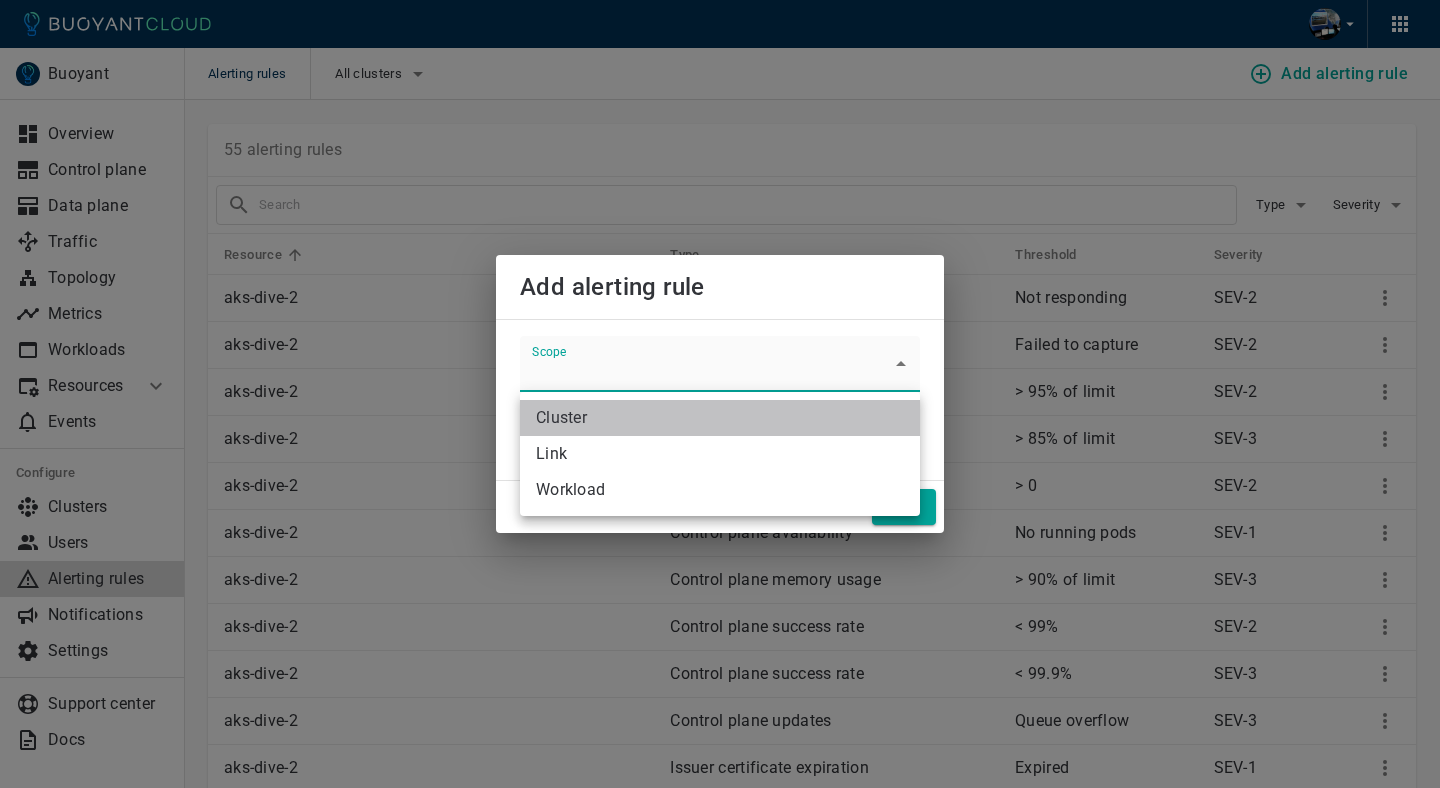 click on "Cluster" at bounding box center (720, 418) 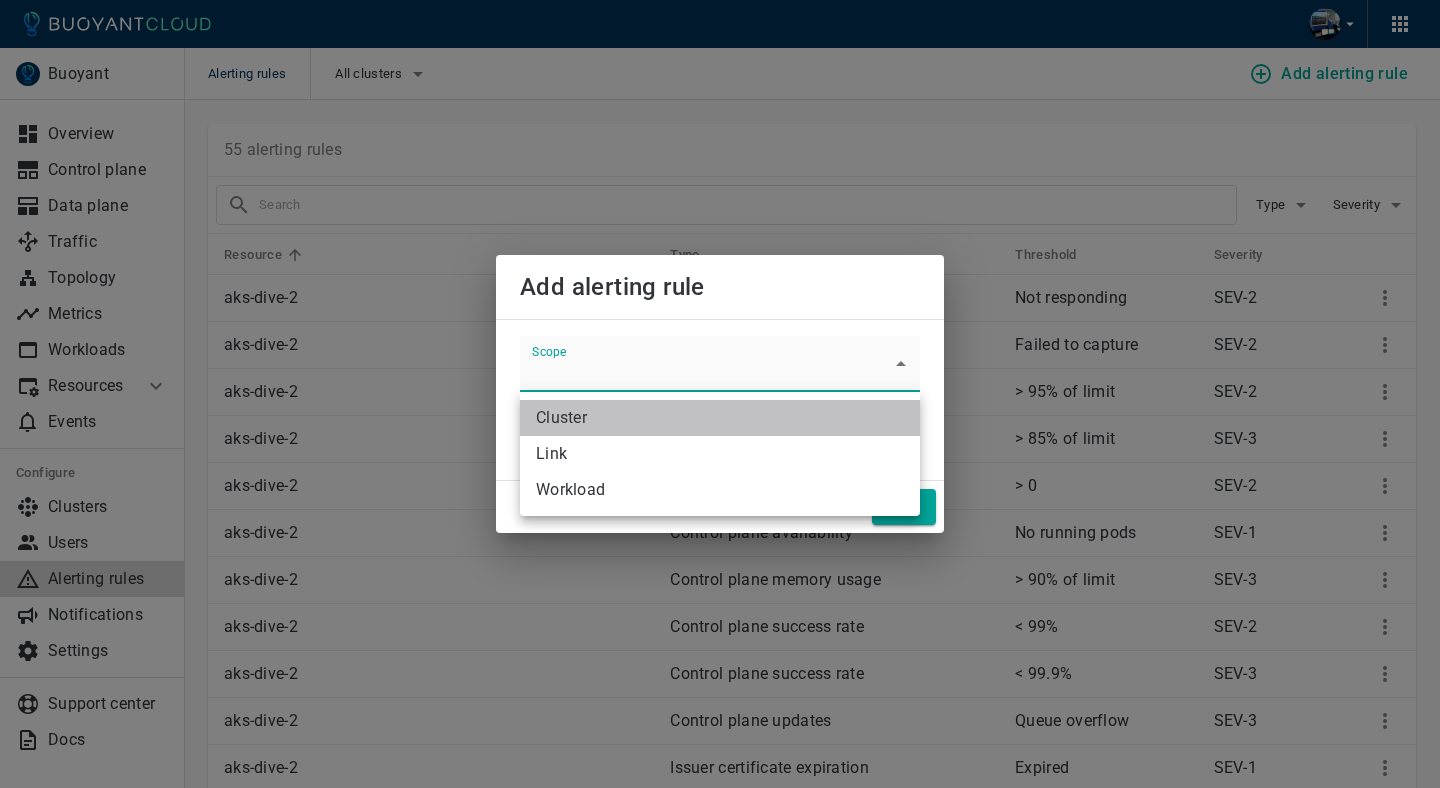 type on "agent" 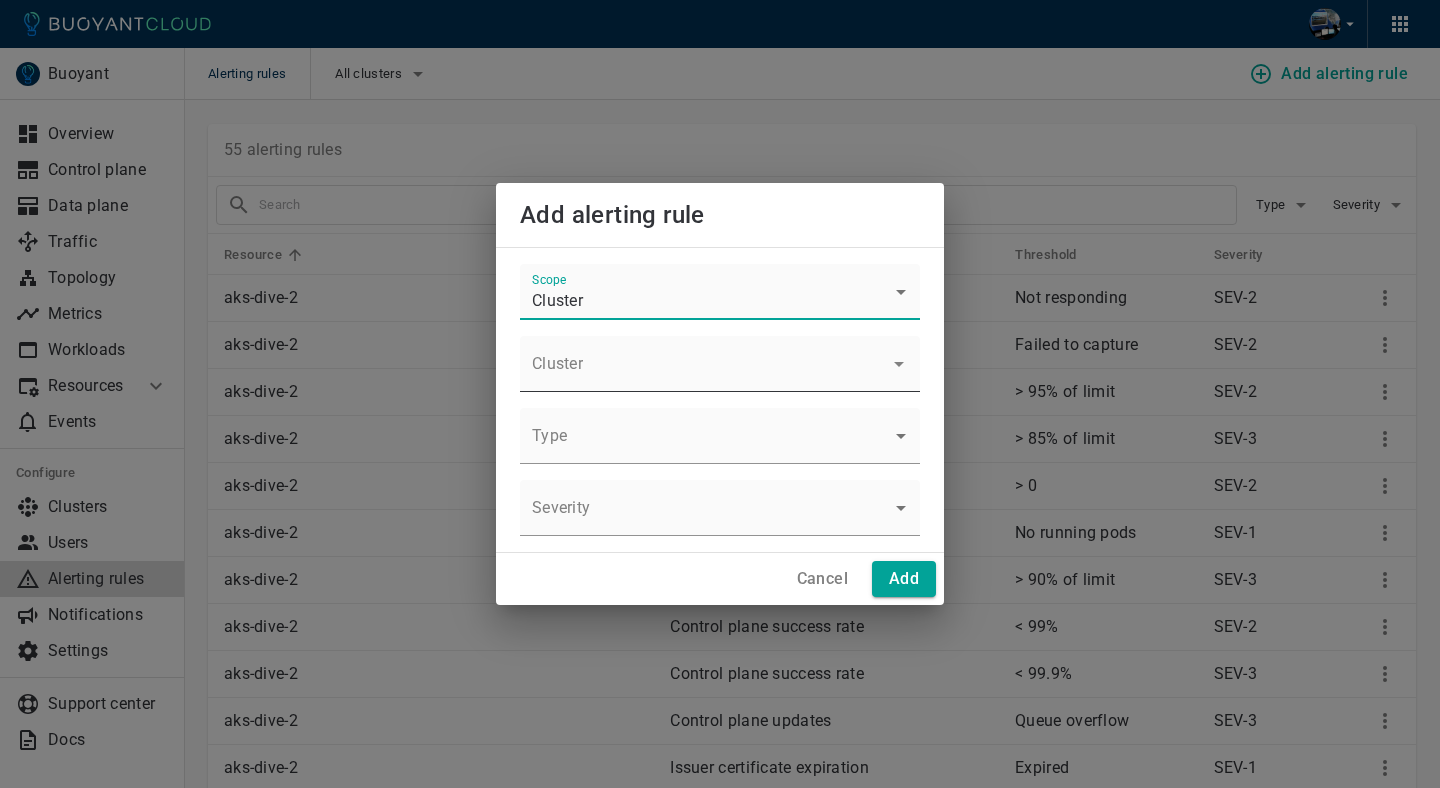 click on "Cluster" at bounding box center [704, 373] 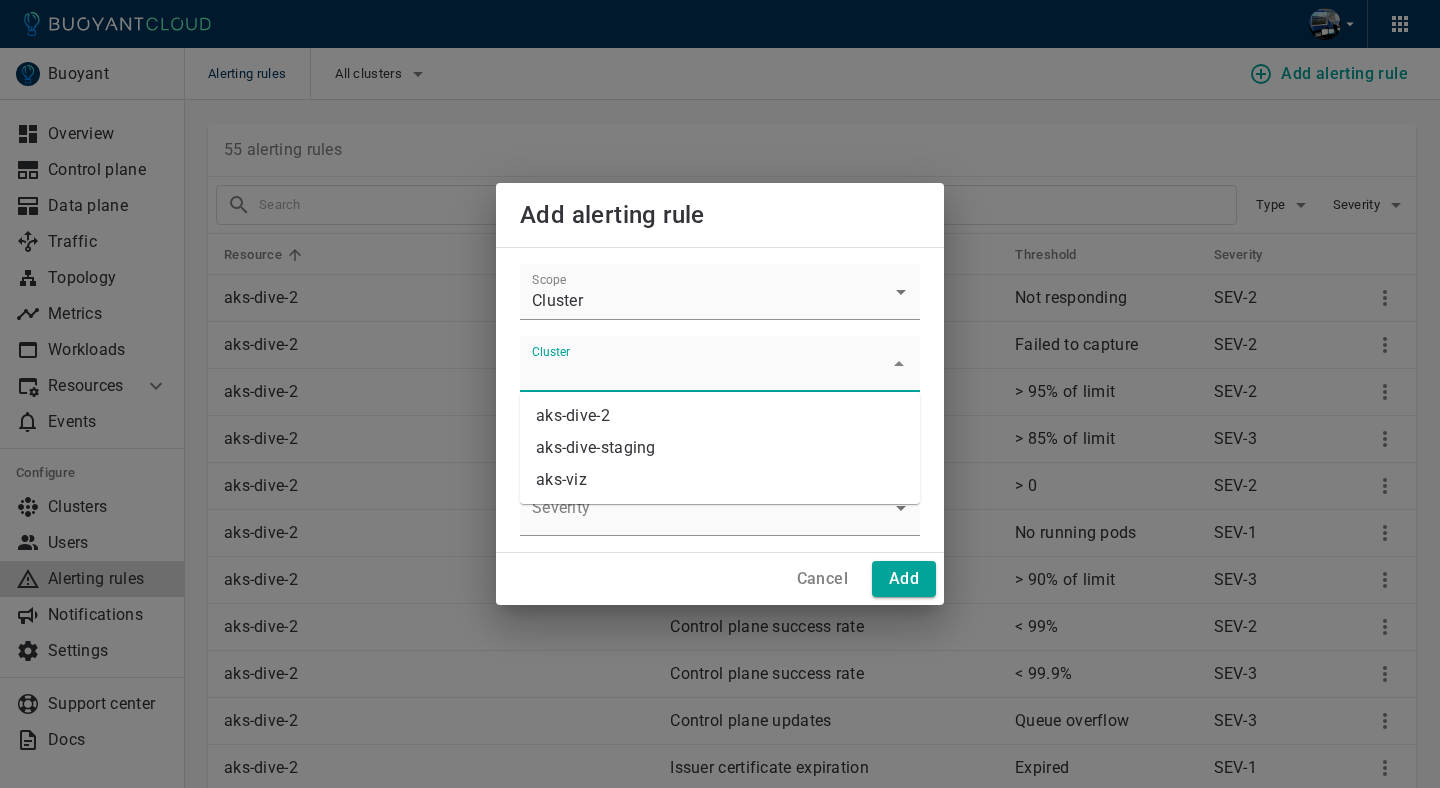 click on "aks-dive-staging" at bounding box center [720, 448] 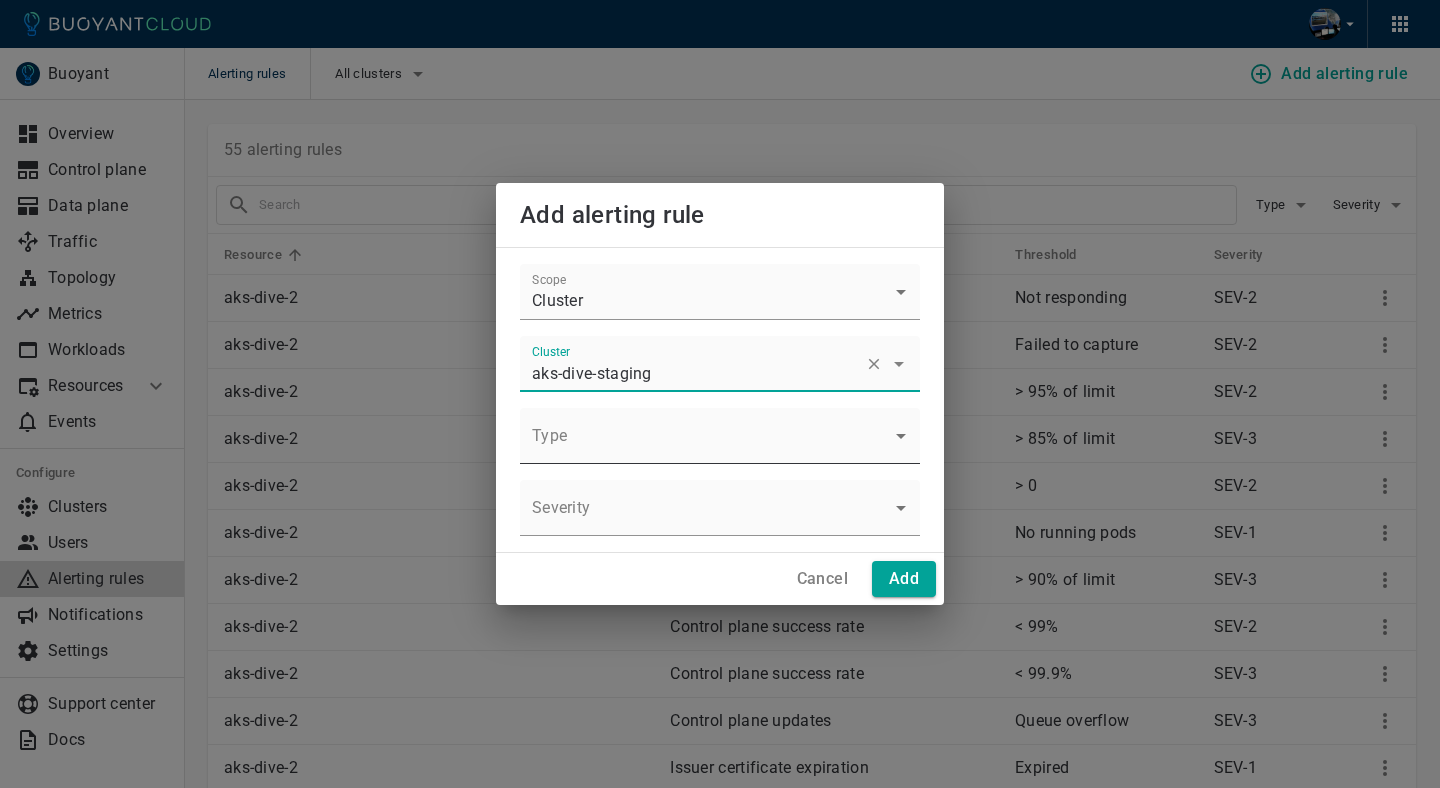 click on "Alerting rules All clusters Add alerting rule Buoyant Overview Control plane Data plane Traffic Topology Metrics Workloads Resources Managed Linkerd Policy Multi-cluster Events Configure Clusters Users Alerting rules Notifications Settings Support center Docs 55 alerting rules Type Severity Resource Type Threshold Severity aks-dive-2 Agent availability Not responding SEV-2 aks-dive-2 Agent metrics Failed to capture SEV-2 aks-dive-2 Control plane CPU usage > 95% of limit SEV-2 aks-dive-2 Control plane CPU usage > 85% of limit SEV-3 aks-dive-2 Control plane OOMKilled > 0 SEV-2 aks-dive-2 Control plane availability No running pods SEV-1 aks-dive-2 Control plane memory usage > 90% of limit SEV-3 aks-dive-2 Control plane success rate < 99% SEV-2 aks-dive-2 Control plane success rate < 99.9% SEV-3 aks-dive-2 Control plane updates Queue overflow SEV-3 aks-dive-2 Issuer certificate expiration Expired SEV-1 aks-dive-2 Issuer certificate expiration < 9 days SEV-2 aks-dive-2 Issuer certificate expiration SEV-3" at bounding box center [720, 1496] 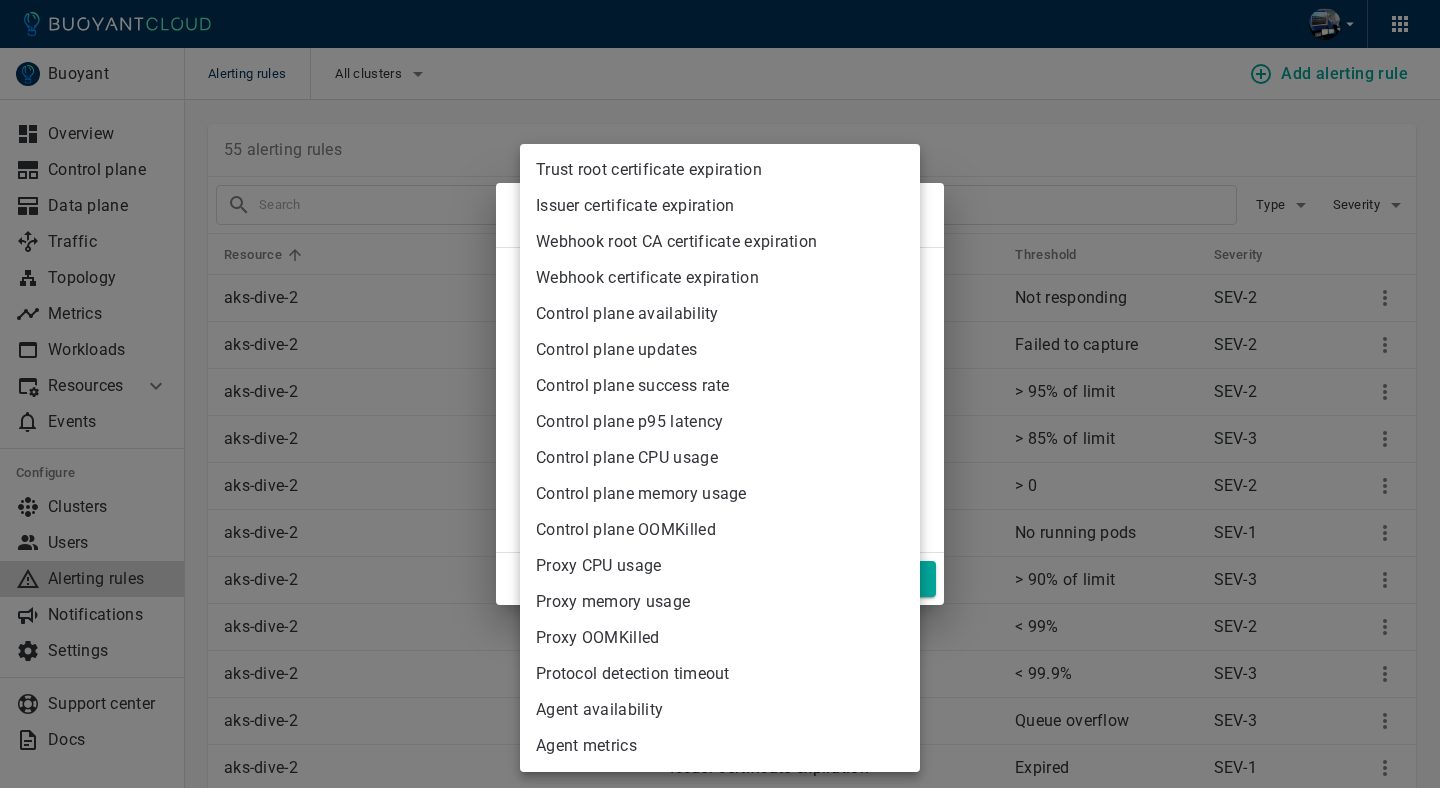 type 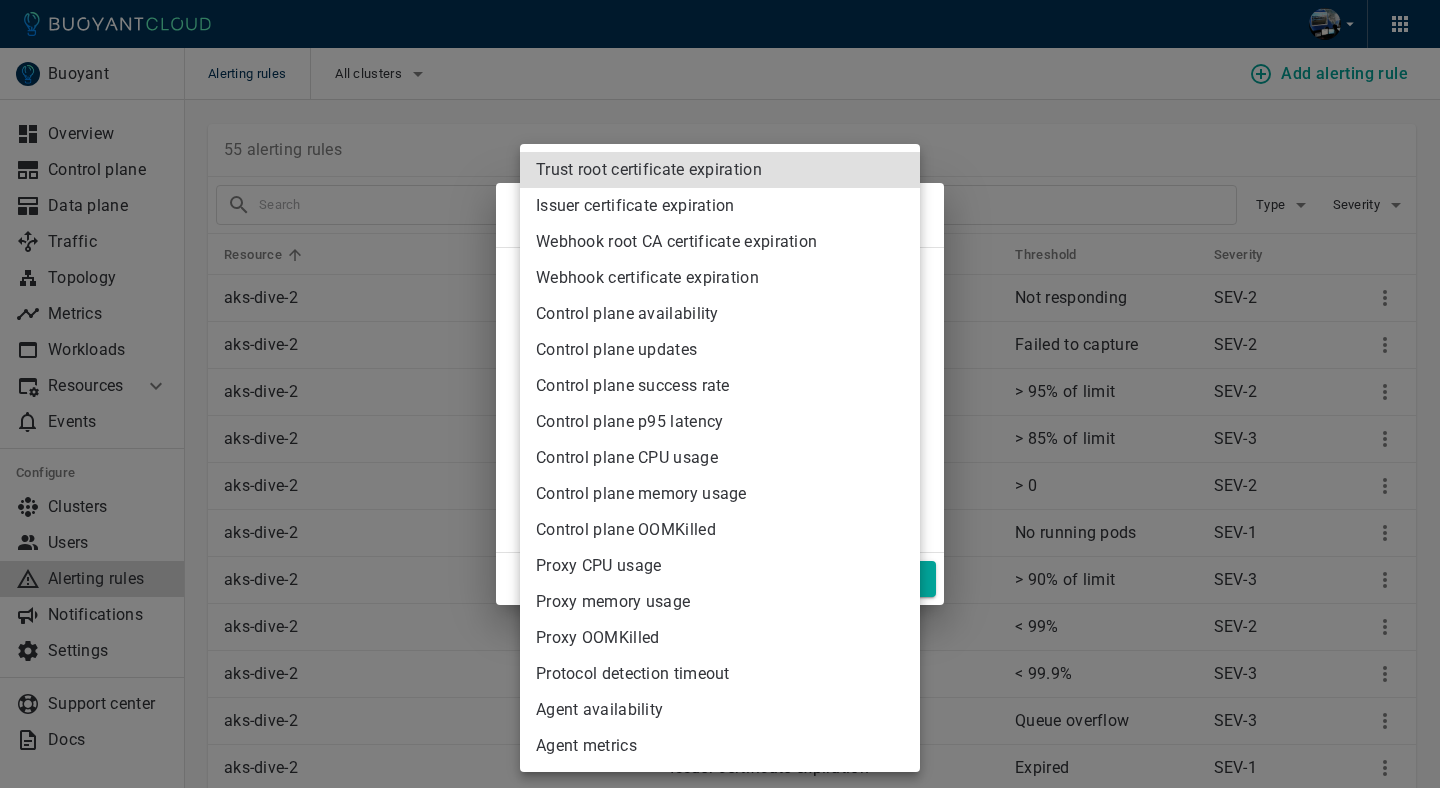 click on "Control plane updates" at bounding box center (720, 350) 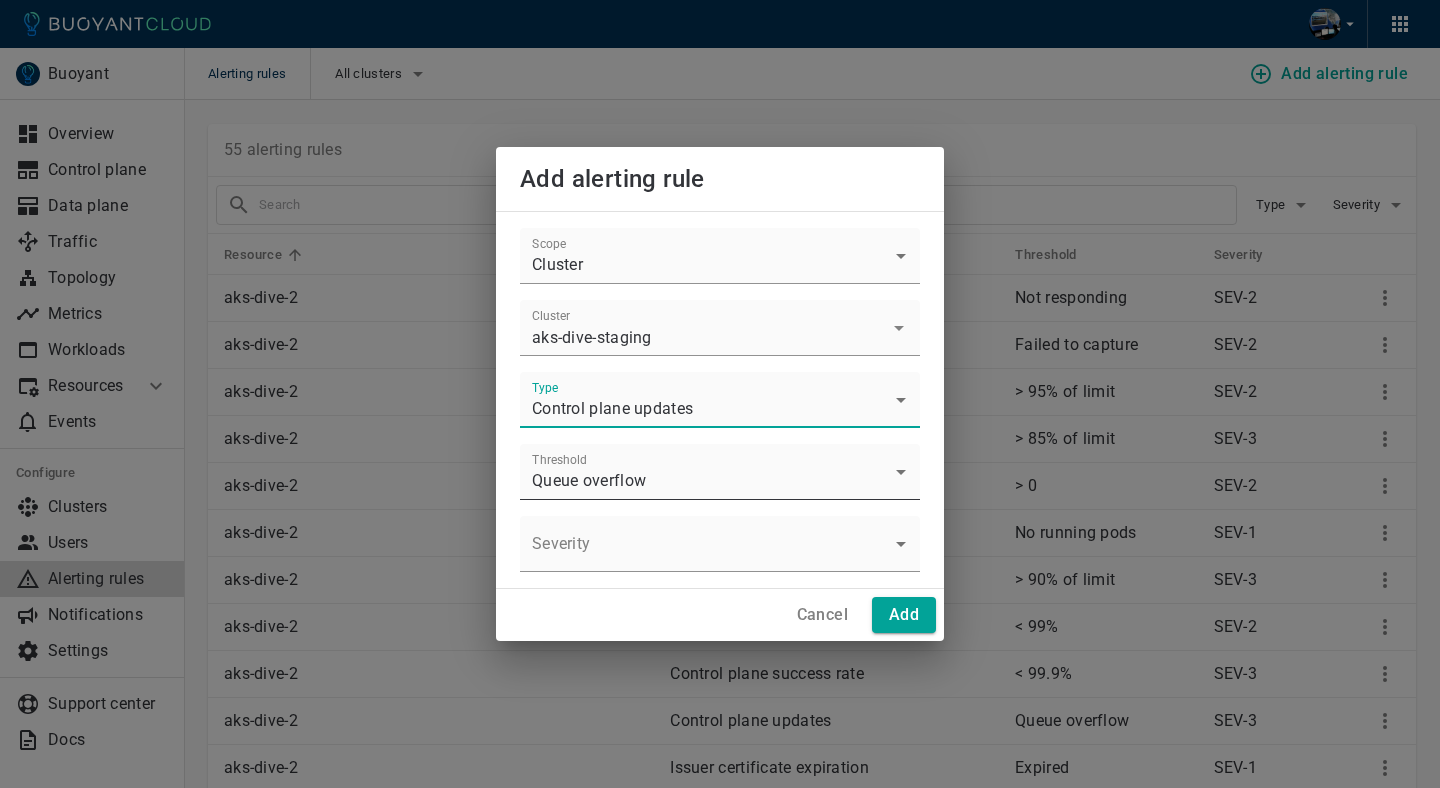 click on "Alerting rules All clusters Add alerting rule Buoyant Overview Control plane Data plane Traffic Topology Metrics Workloads Resources Managed Linkerd Policy Multi-cluster Events Configure Clusters Users Alerting rules Notifications Settings Support center Docs 55 alerting rules Type Severity Resource Type Threshold Severity aks-dive-2 Agent availability Not responding SEV-2 aks-dive-2 Agent metrics Failed to capture SEV-2 aks-dive-2 Control plane CPU usage > 95% of limit SEV-2 aks-dive-2 Control plane CPU usage > 85% of limit SEV-3 aks-dive-2 Control plane OOMKilled > 0 SEV-2 aks-dive-2 Control plane availability No running pods SEV-1 aks-dive-2 Control plane memory usage > 90% of limit SEV-3 aks-dive-2 Control plane success rate < 99% SEV-2 aks-dive-2 Control plane success rate < 99.9% SEV-3 aks-dive-2 Control plane updates Queue overflow SEV-3 aks-dive-2 Issuer certificate expiration Expired SEV-1 aks-dive-2 Issuer certificate expiration < 9 days SEV-2 aks-dive-2 Issuer certificate expiration SEV-3" at bounding box center [720, 1496] 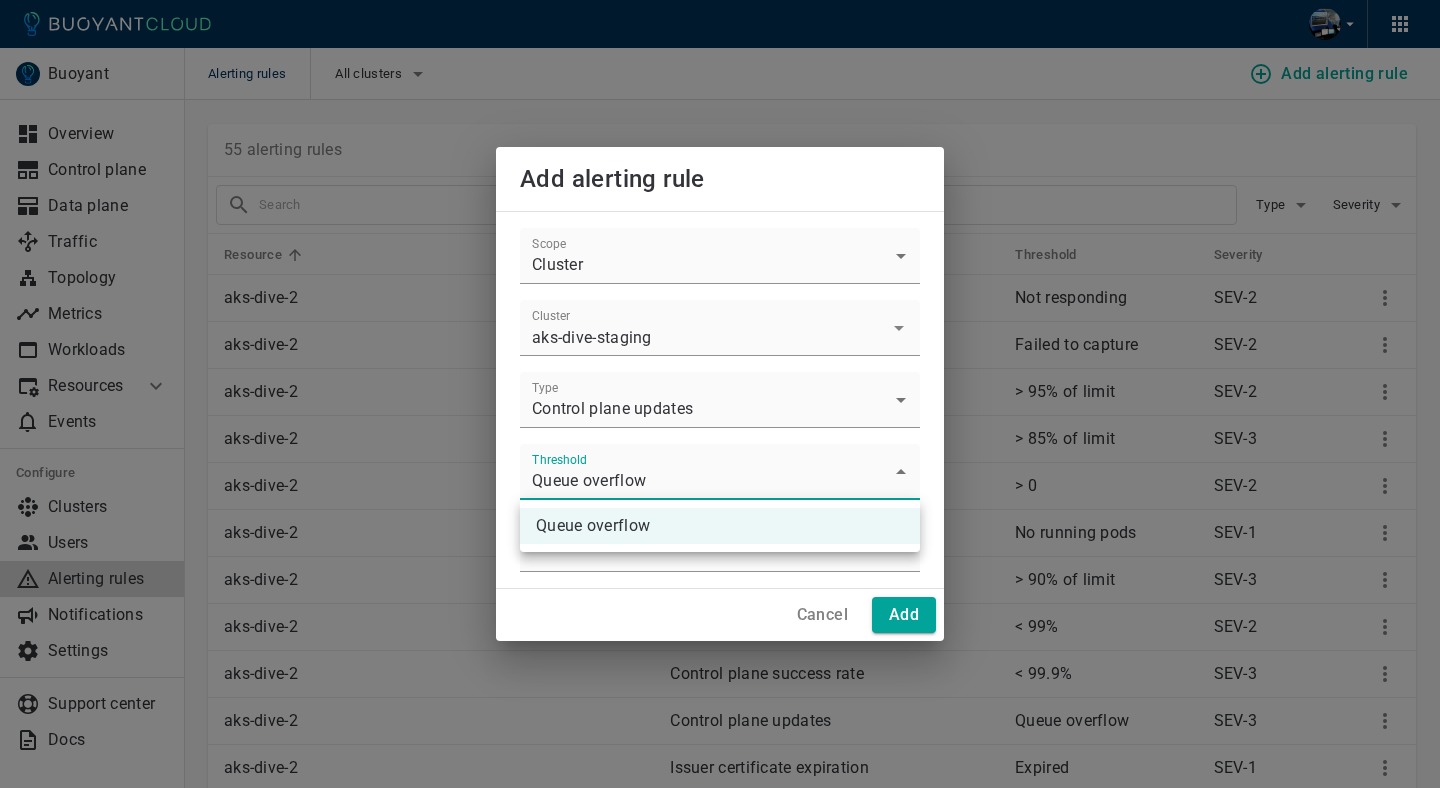 click at bounding box center [720, 394] 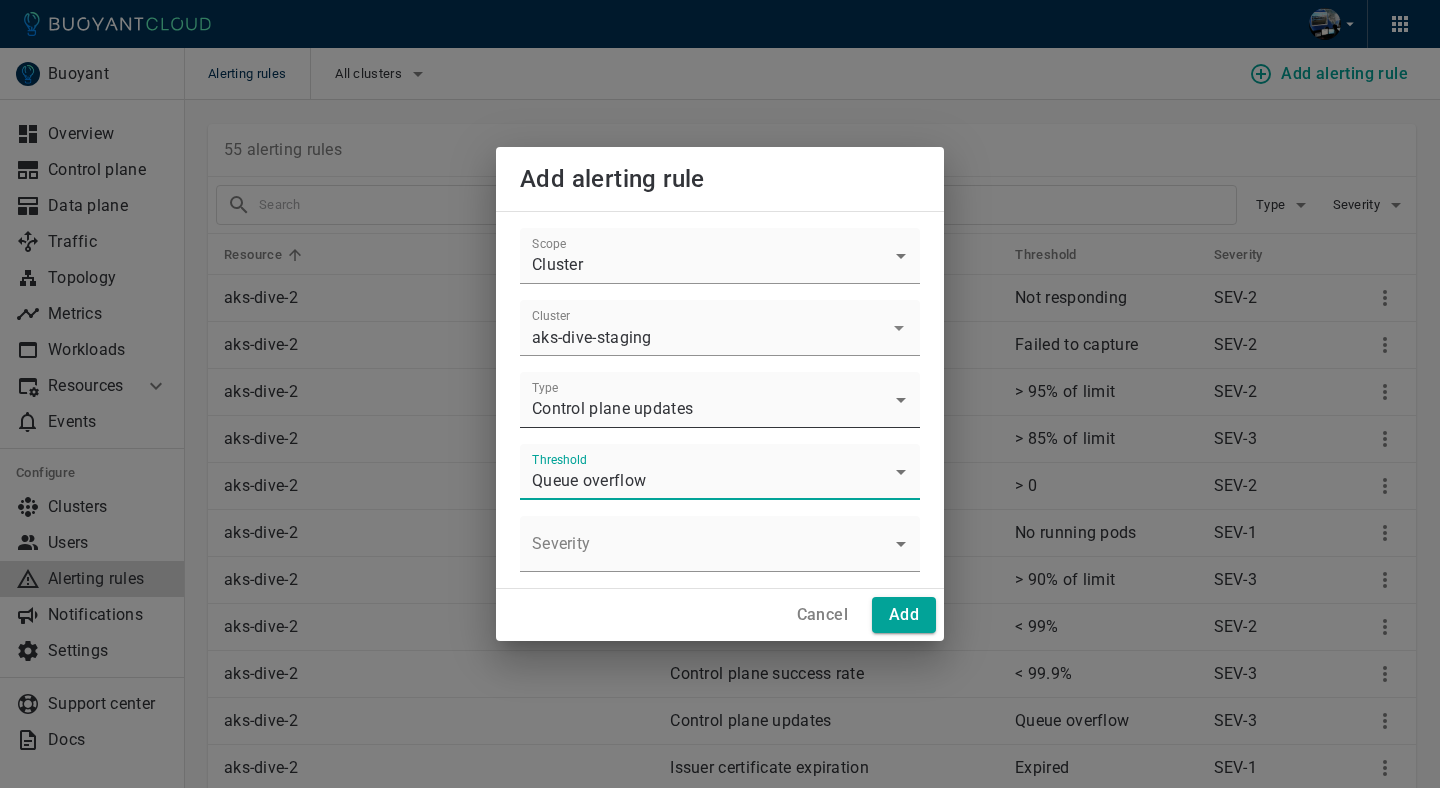 click on "Alerting rules All clusters Add alerting rule Buoyant Overview Control plane Data plane Traffic Topology Metrics Workloads Resources Managed Linkerd Policy Multi-cluster Events Configure Clusters Users Alerting rules Notifications Settings Support center Docs 55 alerting rules Type Severity Resource Type Threshold Severity aks-dive-2 Agent availability Not responding SEV-2 aks-dive-2 Agent metrics Failed to capture SEV-2 aks-dive-2 Control plane CPU usage > 95% of limit SEV-2 aks-dive-2 Control plane CPU usage > 85% of limit SEV-3 aks-dive-2 Control plane OOMKilled > 0 SEV-2 aks-dive-2 Control plane availability No running pods SEV-1 aks-dive-2 Control plane memory usage > 90% of limit SEV-3 aks-dive-2 Control plane success rate < 99% SEV-2 aks-dive-2 Control plane success rate < 99.9% SEV-3 aks-dive-2 Control plane updates Queue overflow SEV-3 aks-dive-2 Issuer certificate expiration Expired SEV-1 aks-dive-2 Issuer certificate expiration < 9 days SEV-2 aks-dive-2 Issuer certificate expiration SEV-3" at bounding box center [720, 1496] 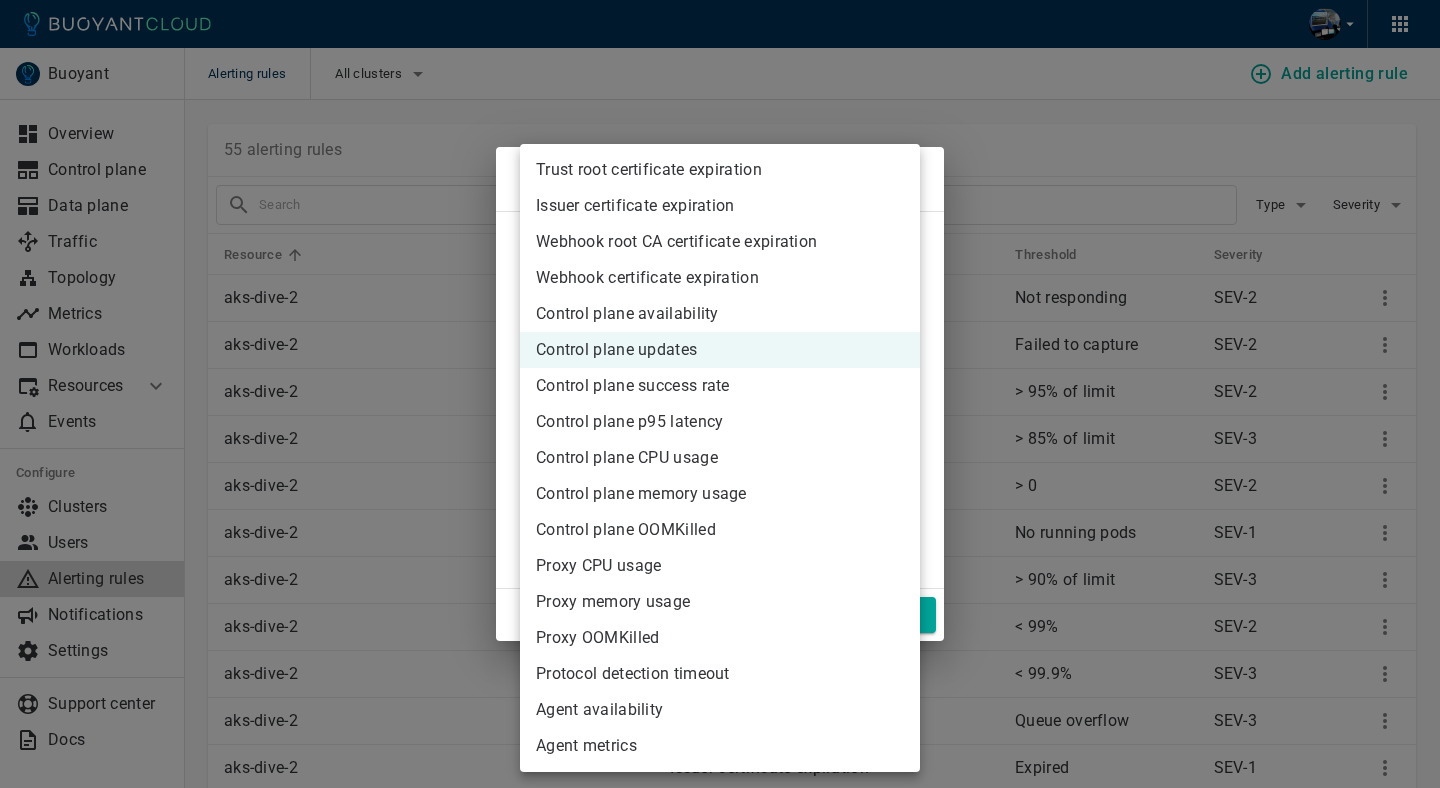 click on "Control plane availability" at bounding box center [720, 314] 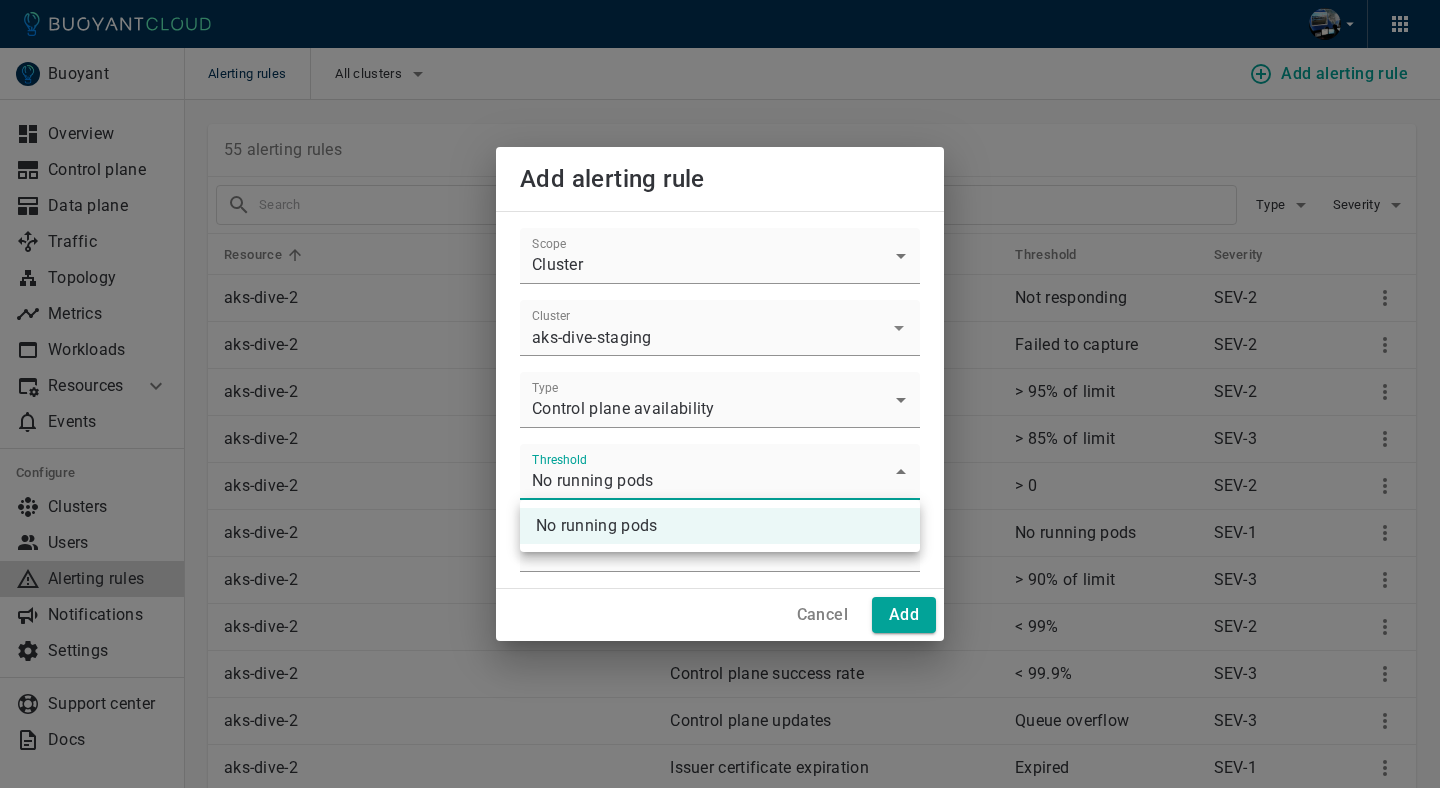 click on "Alerting rules All clusters Add alerting rule Buoyant Overview Control plane Data plane Traffic Topology Metrics Workloads Resources Managed Linkerd Policy Multi-cluster Events Configure Clusters Users Alerting rules Notifications Settings Support center Docs 55 alerting rules Type Severity Resource Type Threshold Severity aks-dive-2 Agent availability Not responding SEV-2 aks-dive-2 Agent metrics Failed to capture SEV-2 aks-dive-2 Control plane CPU usage > 95% of limit SEV-2 aks-dive-2 Control plane CPU usage > 85% of limit SEV-3 aks-dive-2 Control plane OOMKilled > 0 SEV-2 aks-dive-2 Control plane availability No running pods SEV-1 aks-dive-2 Control plane memory usage > 90% of limit SEV-3 aks-dive-2 Control plane success rate < 99% SEV-2 aks-dive-2 Control plane success rate < 99.9% SEV-3 aks-dive-2 Control plane updates Queue overflow SEV-3 aks-dive-2 Issuer certificate expiration Expired SEV-1 aks-dive-2 Issuer certificate expiration < 9 days SEV-2 aks-dive-2 Issuer certificate expiration SEV-3" at bounding box center [720, 1496] 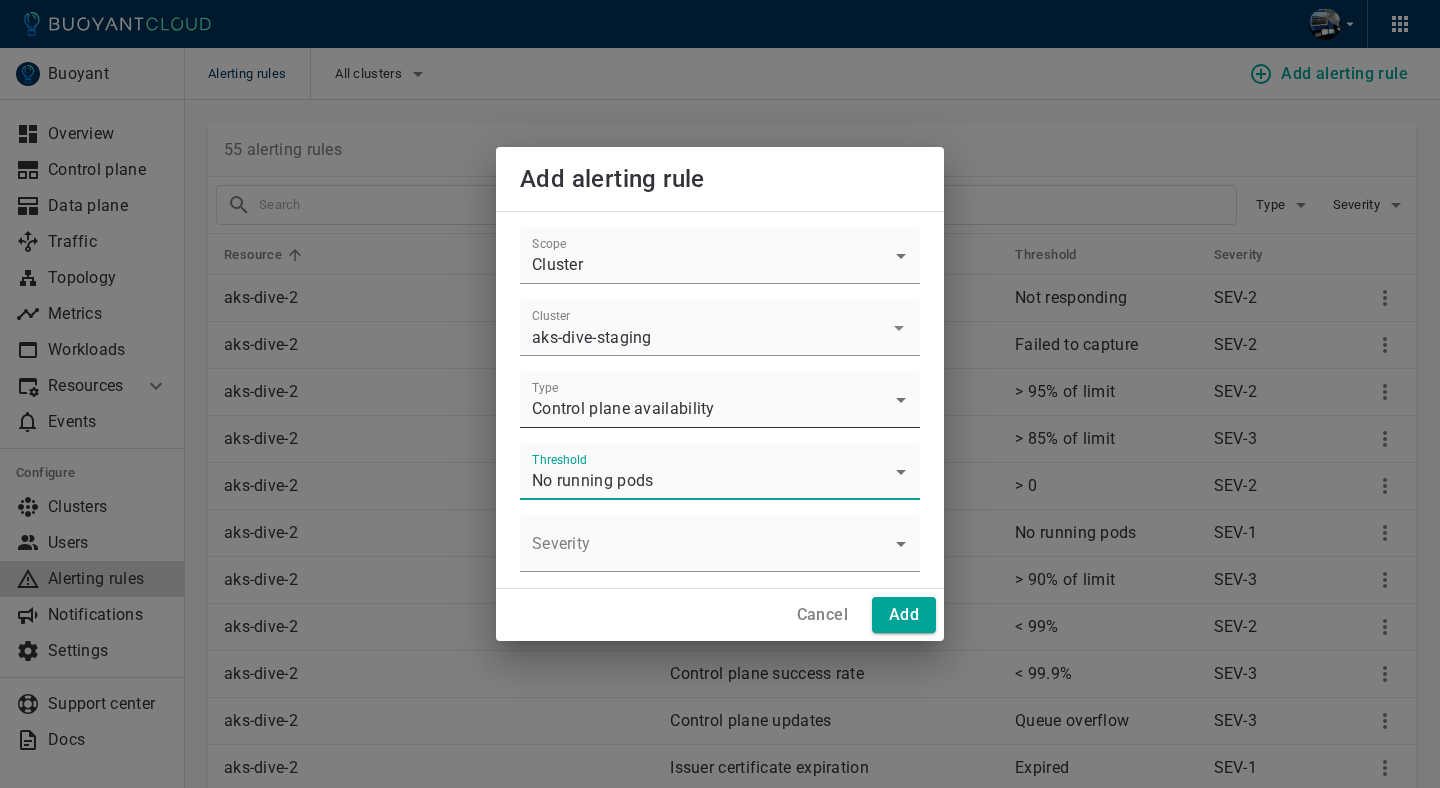 click on "Alerting rules All clusters Add alerting rule Buoyant Overview Control plane Data plane Traffic Topology Metrics Workloads Resources Managed Linkerd Policy Multi-cluster Events Configure Clusters Users Alerting rules Notifications Settings Support center Docs 55 alerting rules Type Severity Resource Type Threshold Severity aks-dive-2 Agent availability Not responding SEV-2 aks-dive-2 Agent metrics Failed to capture SEV-2 aks-dive-2 Control plane CPU usage > 95% of limit SEV-2 aks-dive-2 Control plane CPU usage > 85% of limit SEV-3 aks-dive-2 Control plane OOMKilled > 0 SEV-2 aks-dive-2 Control plane availability No running pods SEV-1 aks-dive-2 Control plane memory usage > 90% of limit SEV-3 aks-dive-2 Control plane success rate < 99% SEV-2 aks-dive-2 Control plane success rate < 99.9% SEV-3 aks-dive-2 Control plane updates Queue overflow SEV-3 aks-dive-2 Issuer certificate expiration Expired SEV-1 aks-dive-2 Issuer certificate expiration < 9 days SEV-2 aks-dive-2 Issuer certificate expiration SEV-3" at bounding box center [720, 1496] 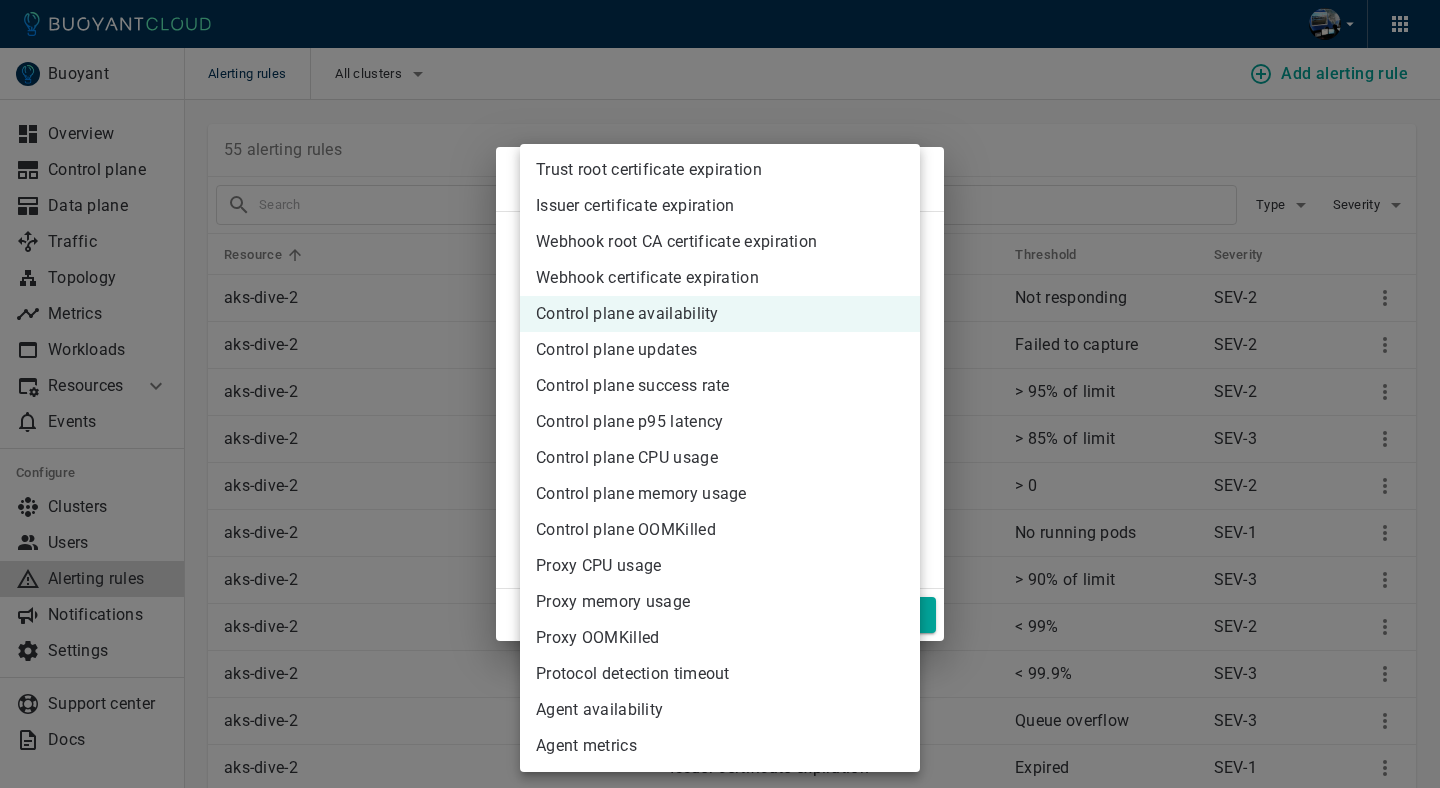 click at bounding box center [720, 394] 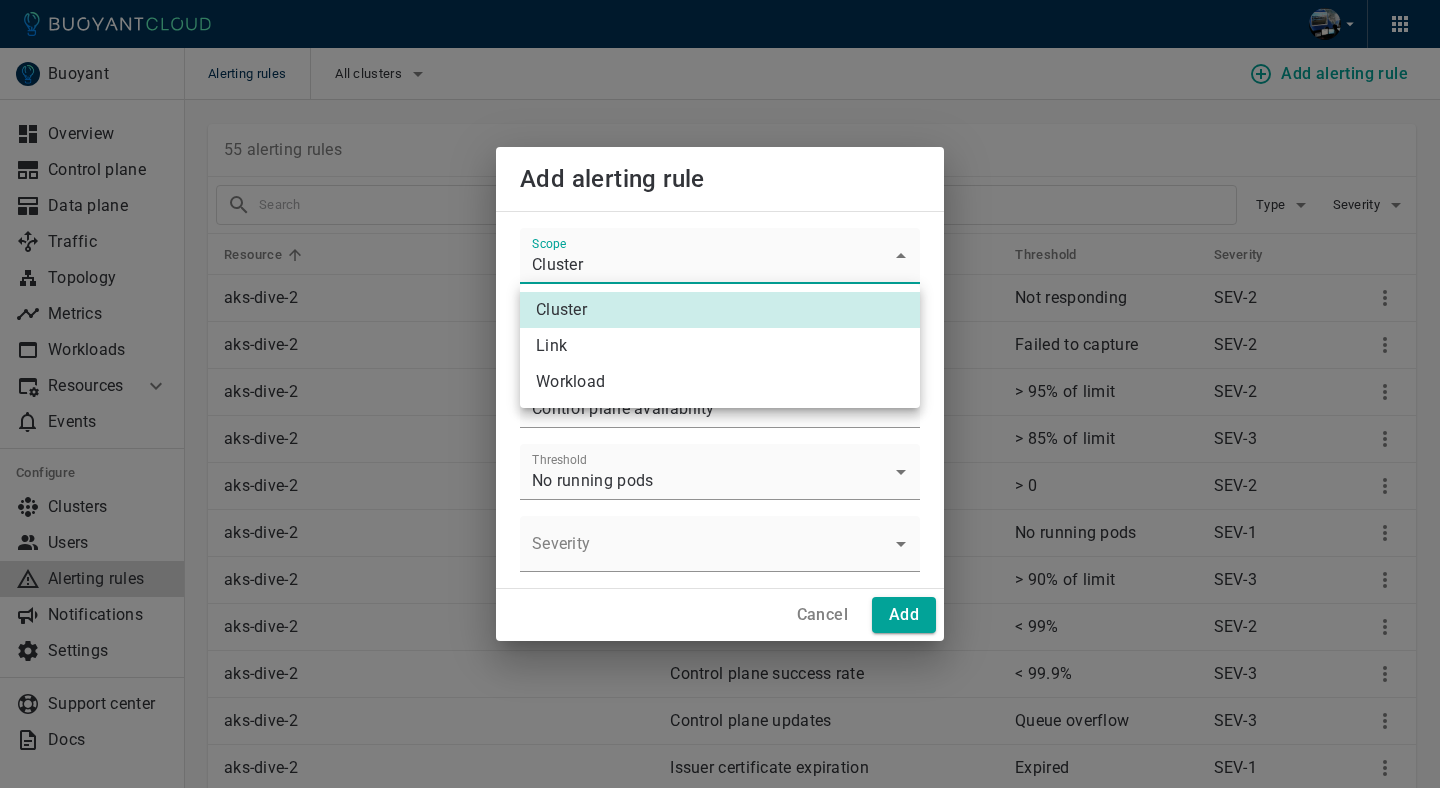 click on "Alerting rules All clusters Add alerting rule Buoyant Overview Control plane Data plane Traffic Topology Metrics Workloads Resources Managed Linkerd Policy Multi-cluster Events Configure Clusters Users Alerting rules Notifications Settings Support center Docs 55 alerting rules Type Severity Resource Type Threshold Severity aks-dive-2 Agent availability Not responding SEV-2 aks-dive-2 Agent metrics Failed to capture SEV-2 aks-dive-2 Control plane CPU usage > 95% of limit SEV-2 aks-dive-2 Control plane CPU usage > 85% of limit SEV-3 aks-dive-2 Control plane OOMKilled > 0 SEV-2 aks-dive-2 Control plane availability No running pods SEV-1 aks-dive-2 Control plane memory usage > 90% of limit SEV-3 aks-dive-2 Control plane success rate < 99% SEV-2 aks-dive-2 Control plane success rate < 99.9% SEV-3 aks-dive-2 Control plane updates Queue overflow SEV-3 aks-dive-2 Issuer certificate expiration Expired SEV-1 aks-dive-2 Issuer certificate expiration < 9 days SEV-2 aks-dive-2 Issuer certificate expiration SEV-3" at bounding box center (720, 1496) 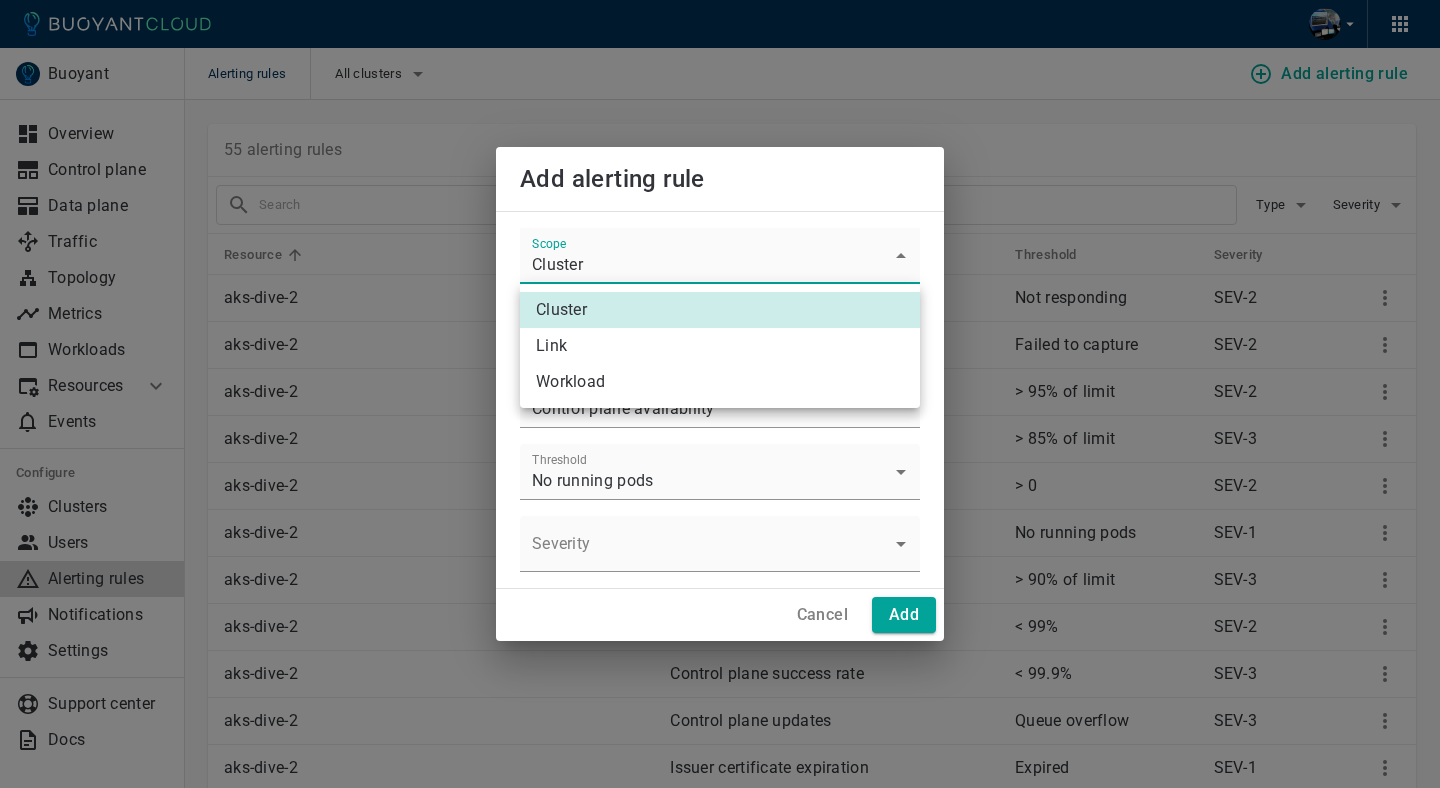 type on "workload" 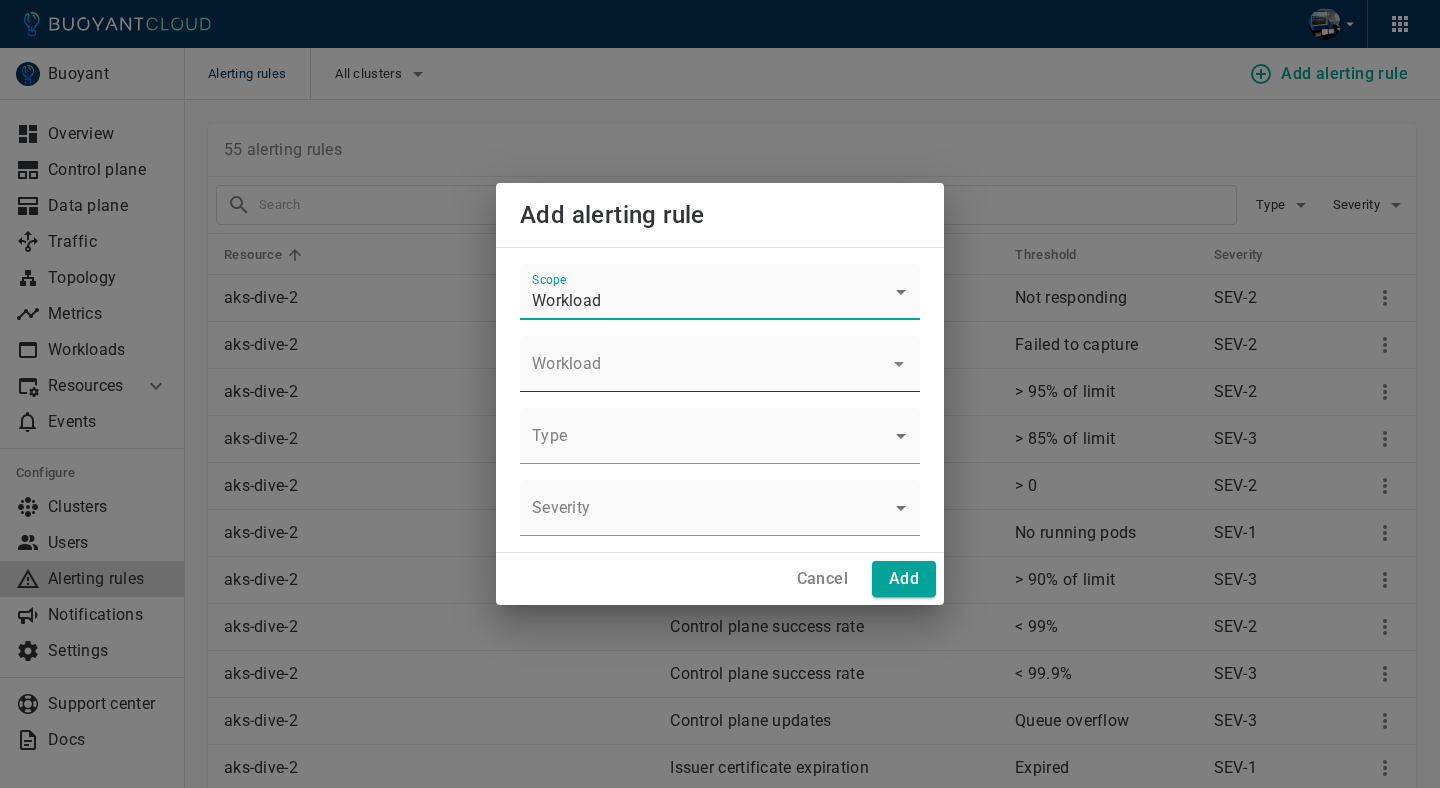 click on "Workload" at bounding box center [704, 373] 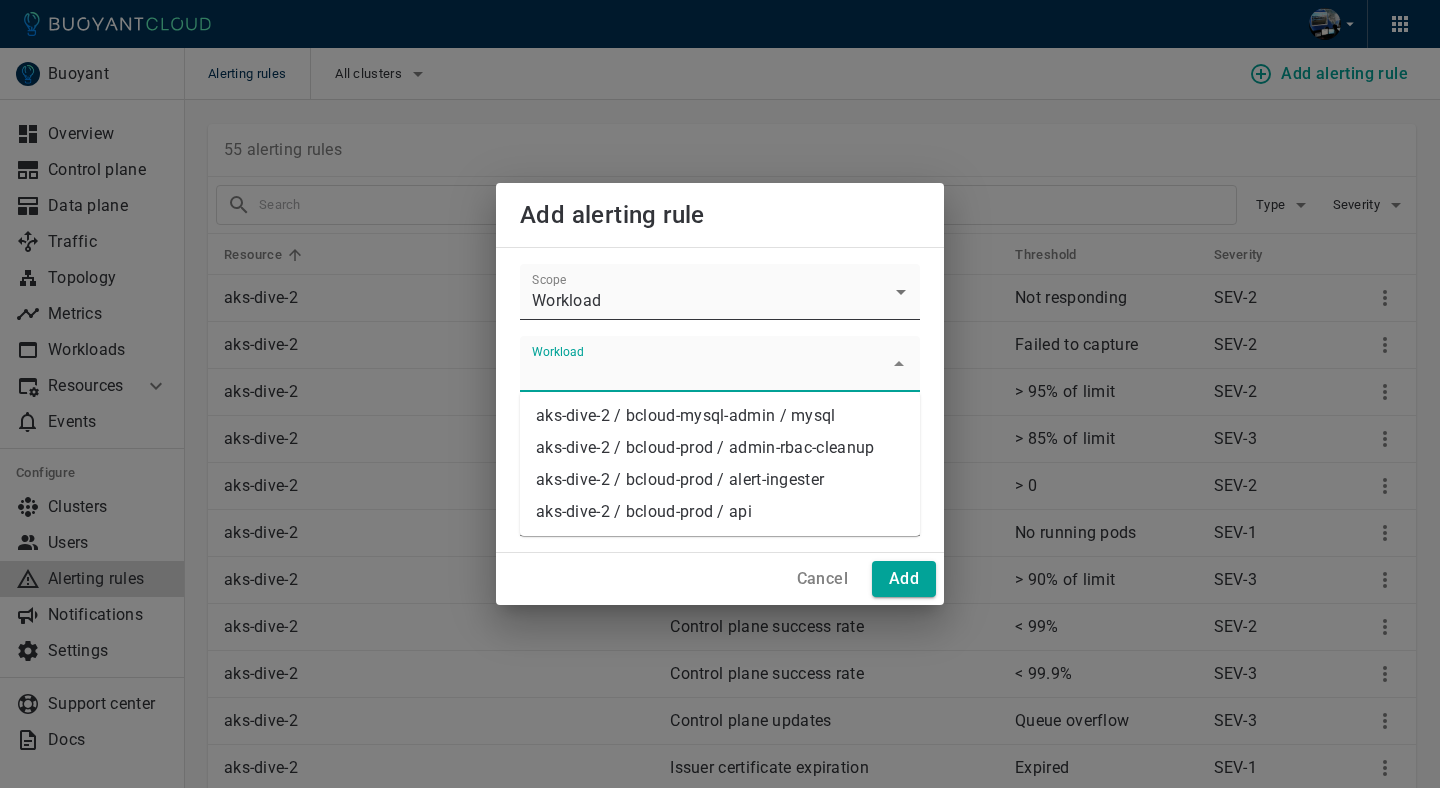 click on "Alerting rules All clusters Add alerting rule Buoyant Overview Control plane Data plane Traffic Topology Metrics Workloads Resources Managed Linkerd Policy Multi-cluster Events Configure Clusters Users Alerting rules Notifications Settings Support center Docs 55 alerting rules Type Severity Resource Type Threshold Severity aks-dive-2 Agent availability Not responding SEV-2 aks-dive-2 Agent metrics Failed to capture SEV-2 aks-dive-2 Control plane CPU usage > 95% of limit SEV-2 aks-dive-2 Control plane CPU usage > 85% of limit SEV-3 aks-dive-2 Control plane OOMKilled > 0 SEV-2 aks-dive-2 Control plane availability No running pods SEV-1 aks-dive-2 Control plane memory usage > 90% of limit SEV-3 aks-dive-2 Control plane success rate < 99% SEV-2 aks-dive-2 Control plane success rate < 99.9% SEV-3 aks-dive-2 Control plane updates Queue overflow SEV-3 aks-dive-2 Issuer certificate expiration Expired SEV-1 aks-dive-2 Issuer certificate expiration < 9 days SEV-2 aks-dive-2 Issuer certificate expiration SEV-3" at bounding box center [720, 1496] 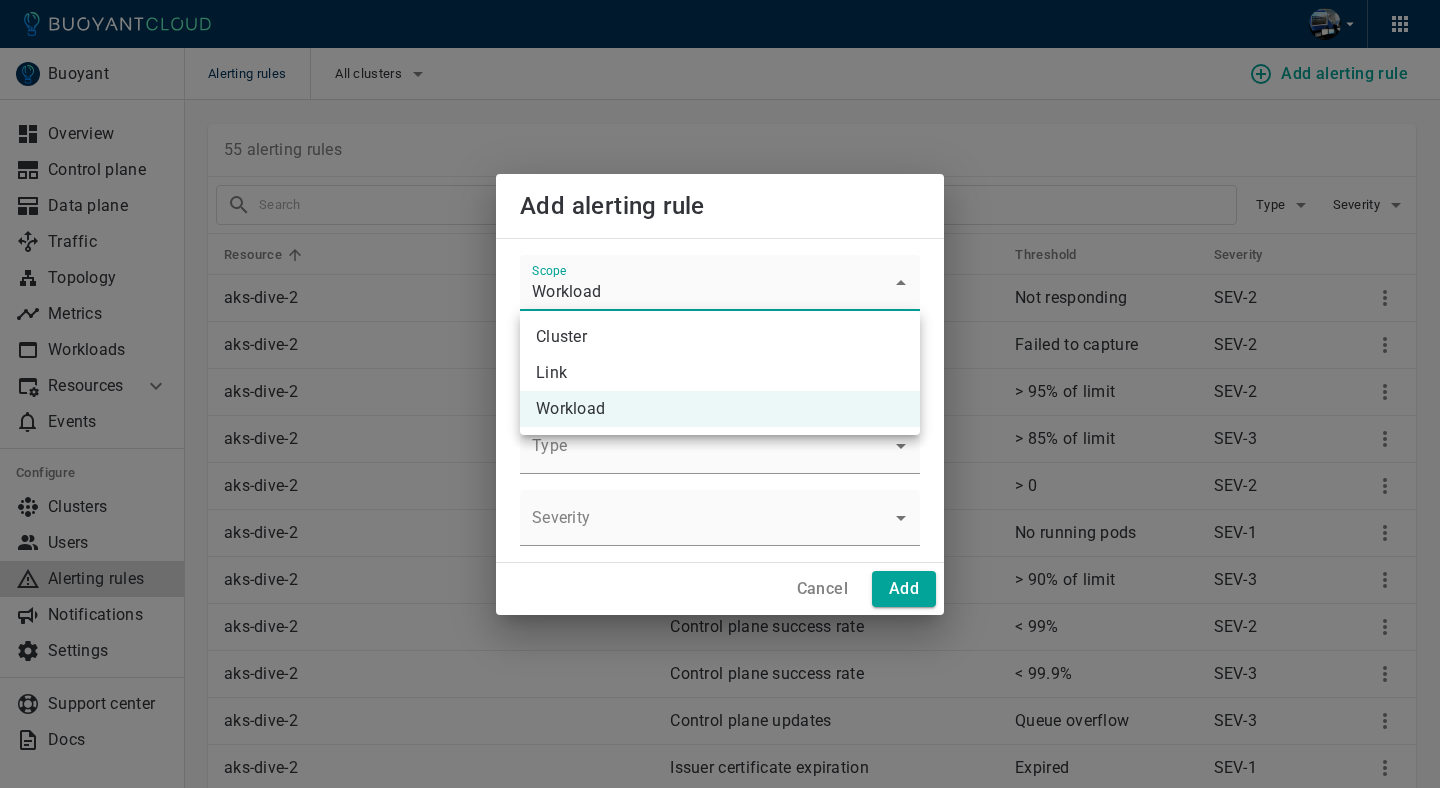 click on "Cluster" at bounding box center (720, 337) 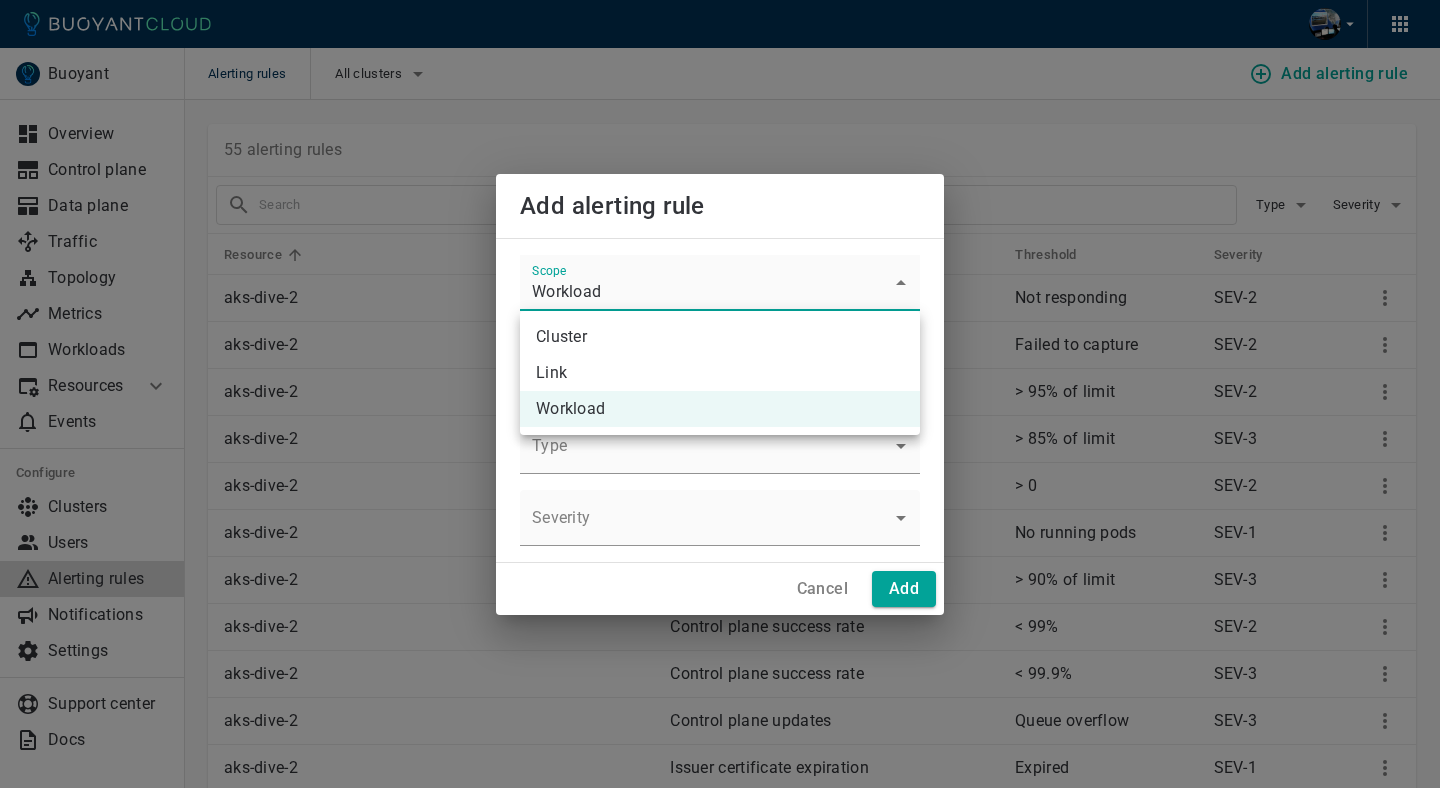 type on "agent" 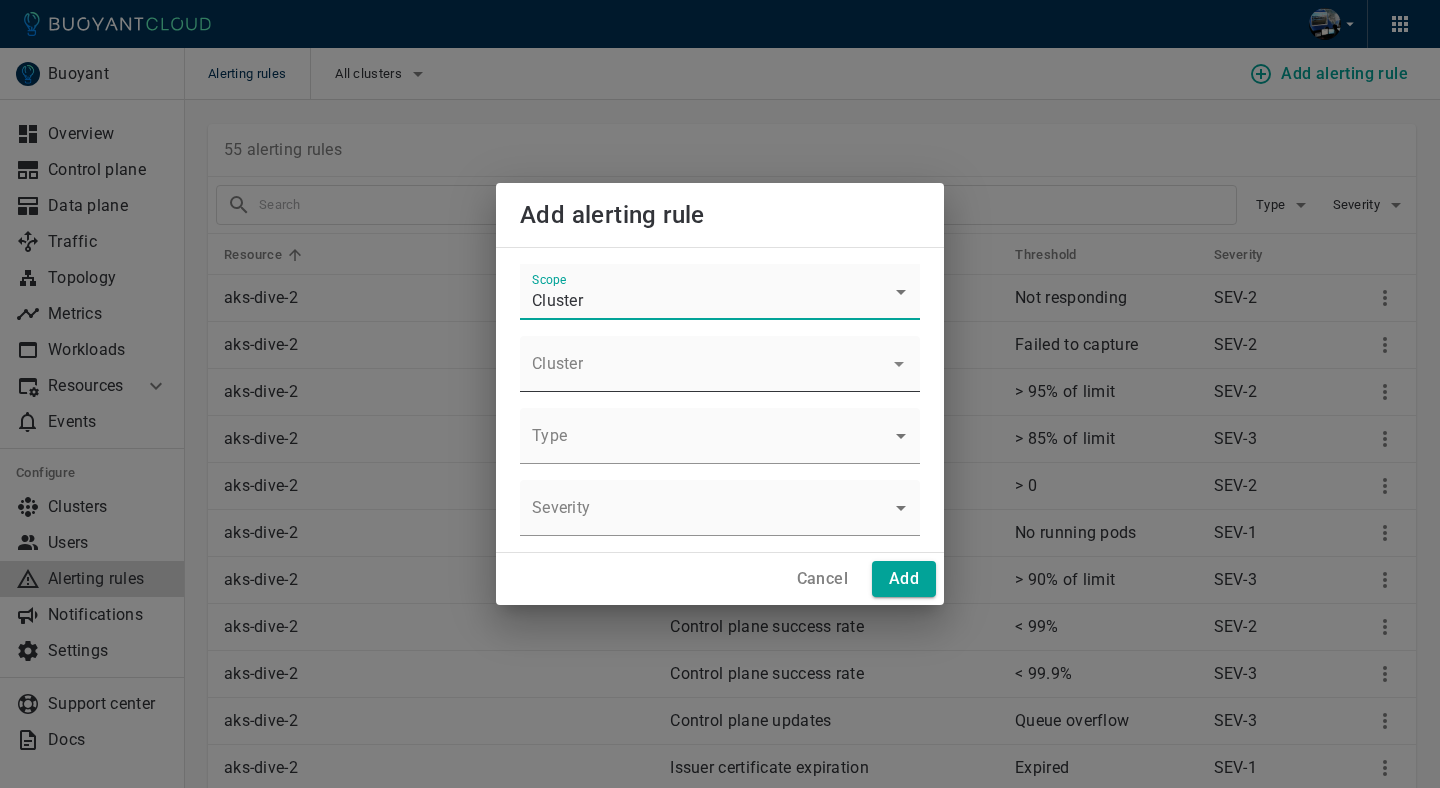 click 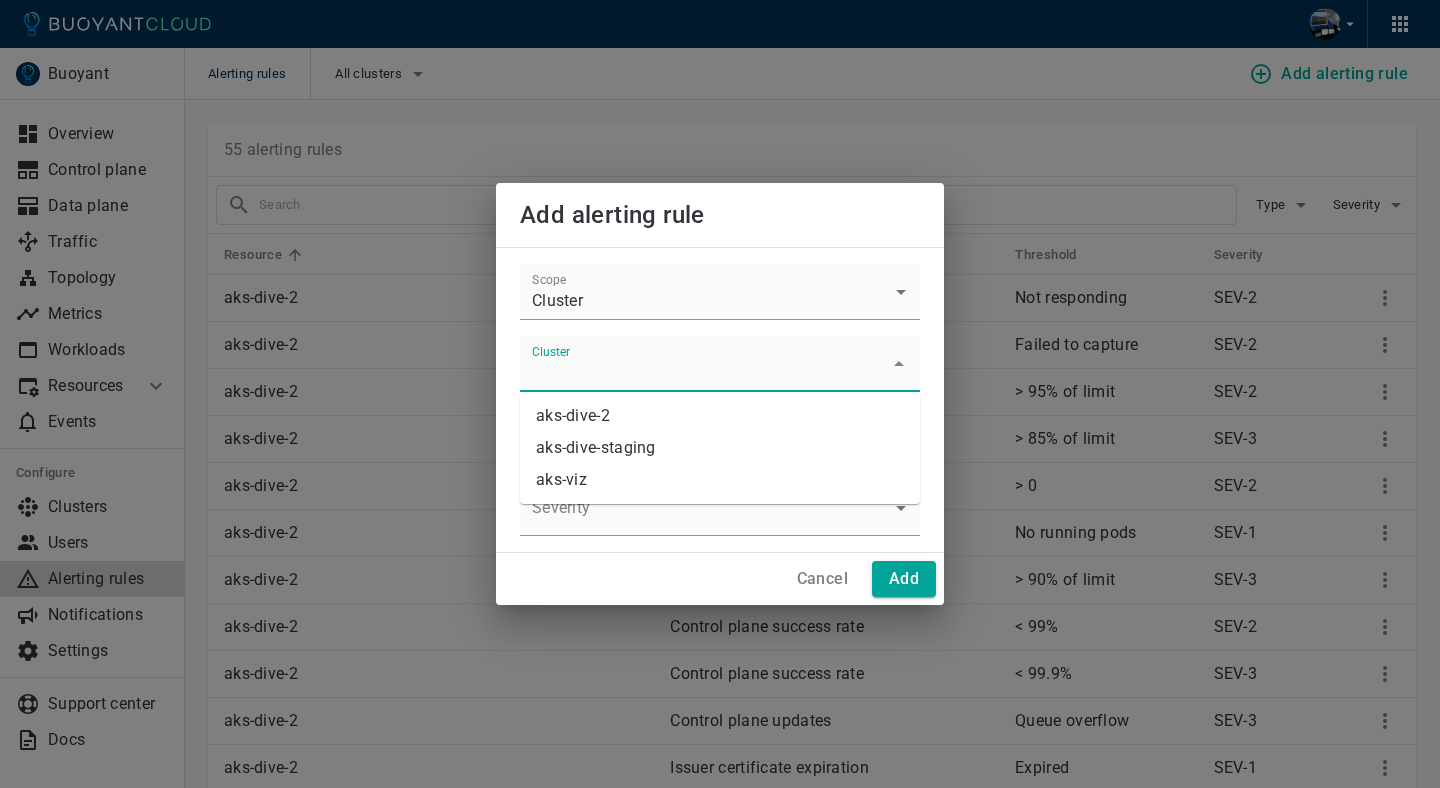 click on "aks-dive-2" at bounding box center (720, 416) 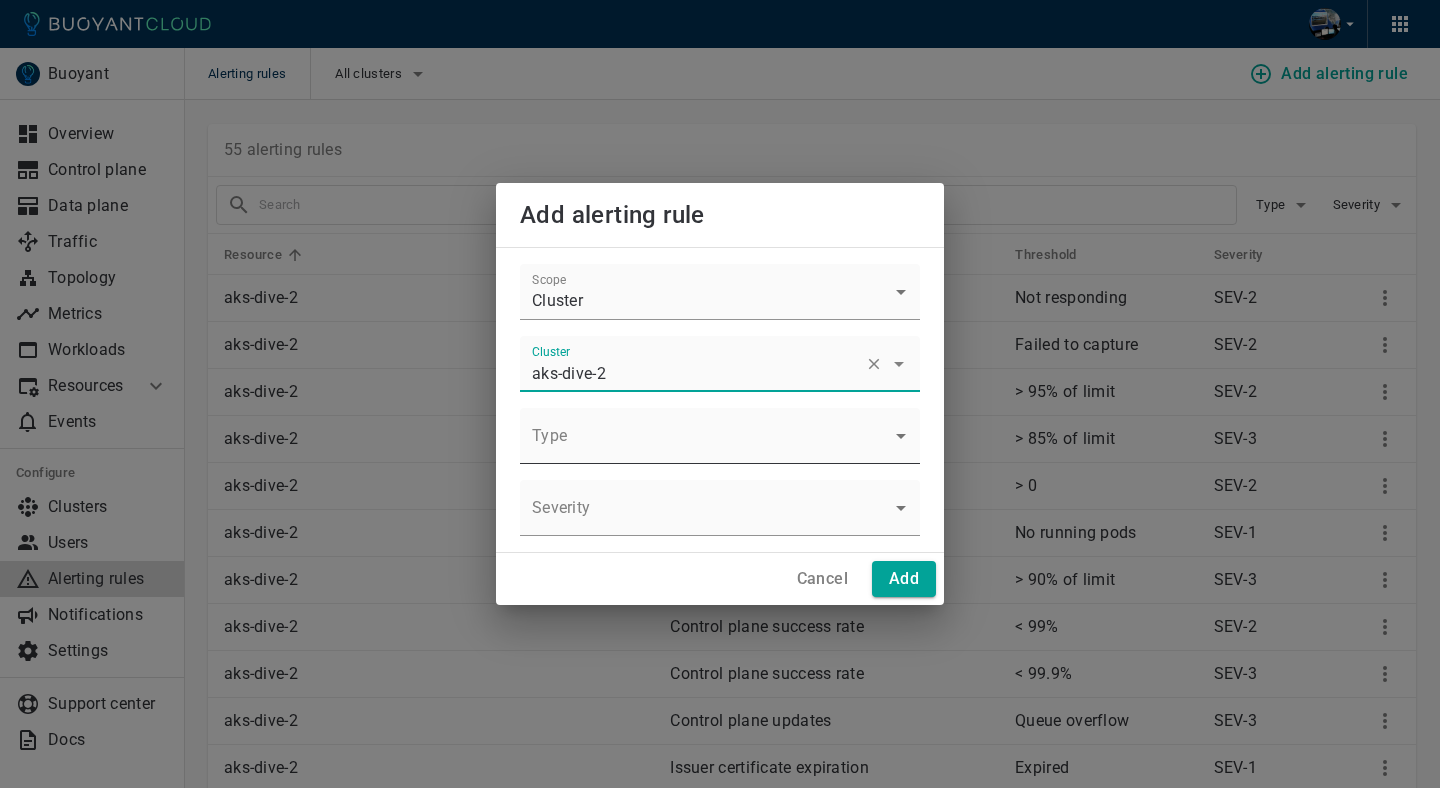 click on "Alerting rules All clusters Add alerting rule Buoyant Overview Control plane Data plane Traffic Topology Metrics Workloads Resources Managed Linkerd Policy Multi-cluster Events Configure Clusters Users Alerting rules Notifications Settings Support center Docs 55 alerting rules Type Severity Resource Type Threshold Severity aks-dive-2 Agent availability Not responding SEV-2 aks-dive-2 Agent metrics Failed to capture SEV-2 aks-dive-2 Control plane CPU usage > 95% of limit SEV-2 aks-dive-2 Control plane CPU usage > 85% of limit SEV-3 aks-dive-2 Control plane OOMKilled > 0 SEV-2 aks-dive-2 Control plane availability No running pods SEV-1 aks-dive-2 Control plane memory usage > 90% of limit SEV-3 aks-dive-2 Control plane success rate < 99% SEV-2 aks-dive-2 Control plane success rate < 99.9% SEV-3 aks-dive-2 Control plane updates Queue overflow SEV-3 aks-dive-2 Issuer certificate expiration Expired SEV-1 aks-dive-2 Issuer certificate expiration < 9 days SEV-2 aks-dive-2 Issuer certificate expiration SEV-3" at bounding box center [720, 1496] 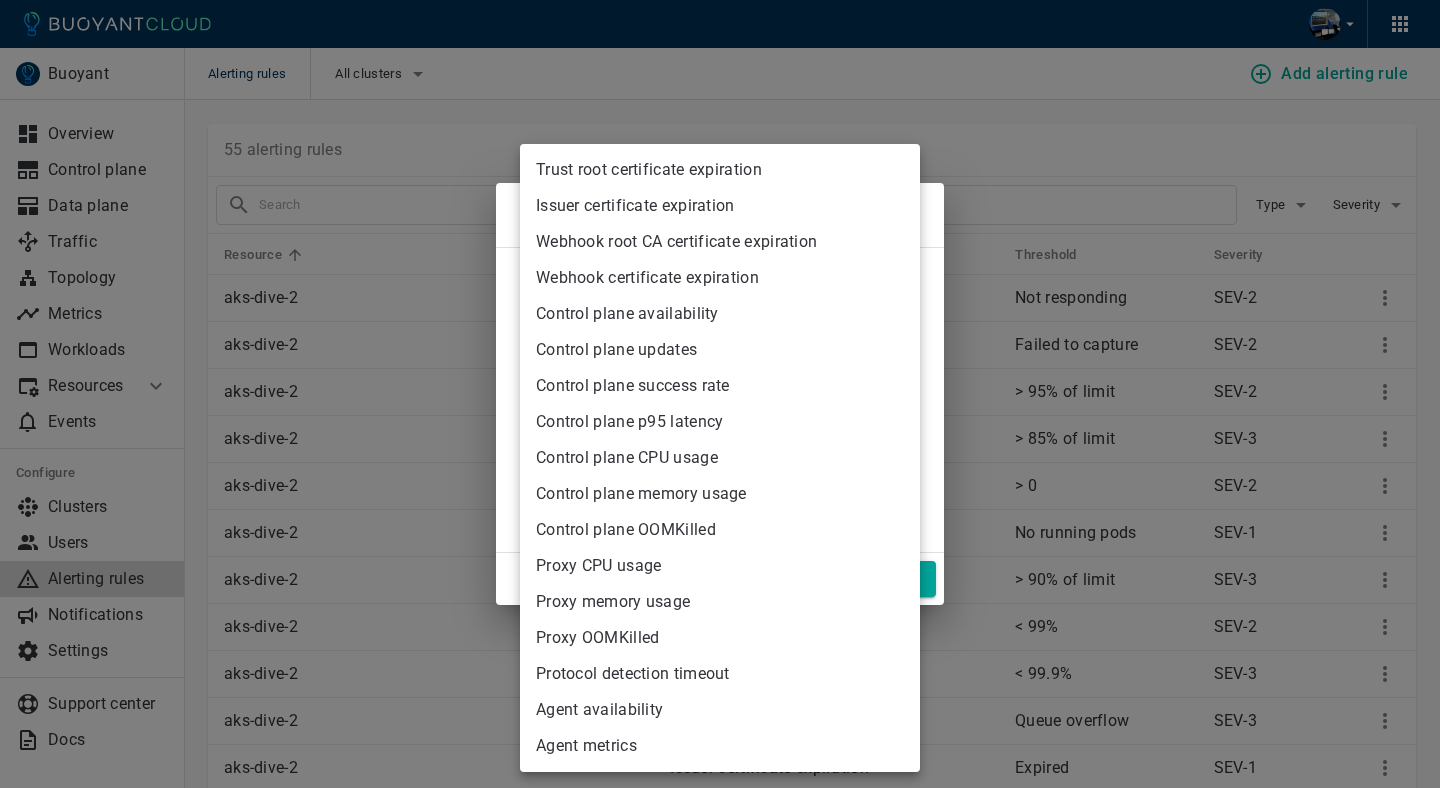 click on "Agent availability" at bounding box center [720, 710] 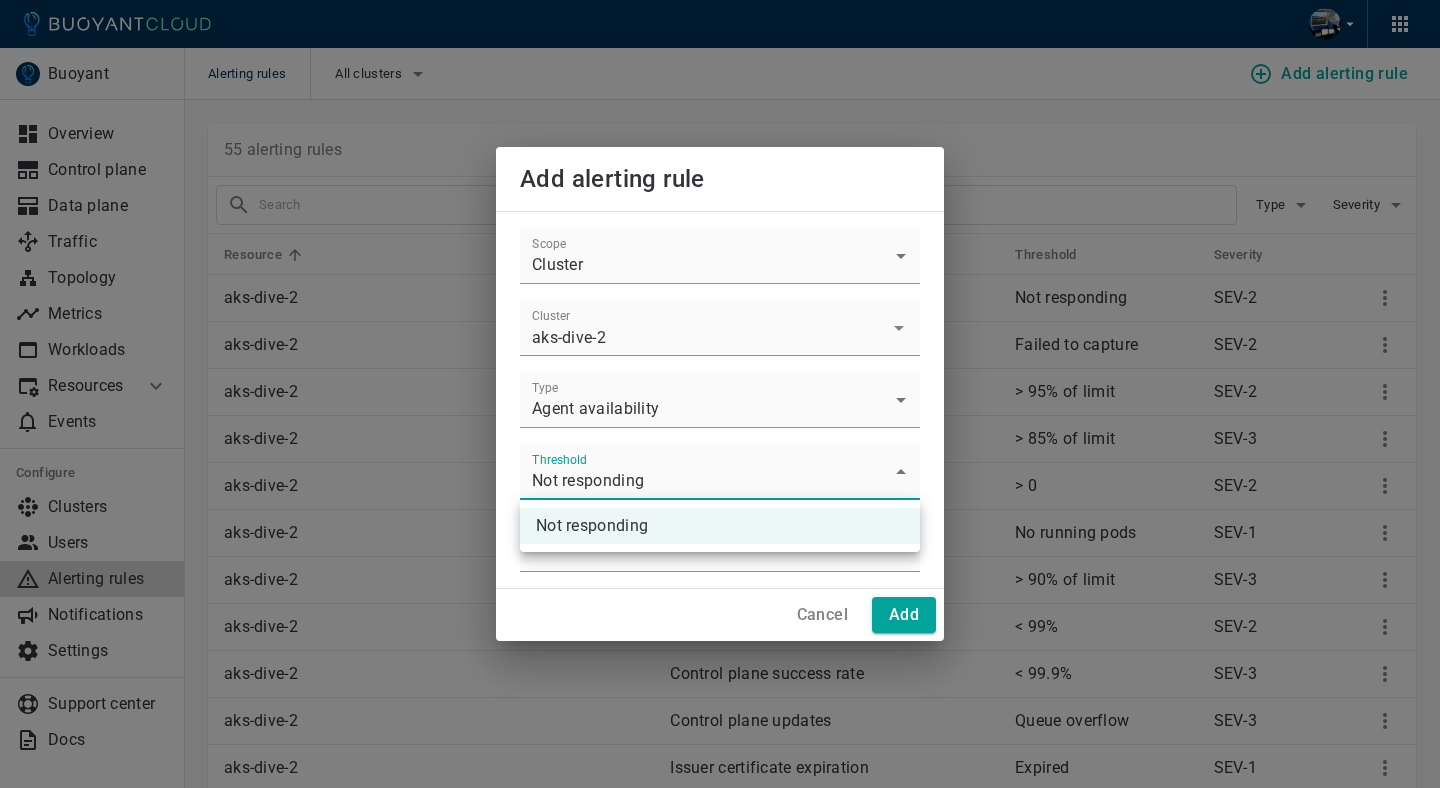 click on "Alerting rules All clusters Add alerting rule Buoyant Overview Control plane Data plane Traffic Topology Metrics Workloads Resources Managed Linkerd Policy Multi-cluster Events Configure Clusters Users Alerting rules Notifications Settings Support center Docs 55 alerting rules Type Severity Resource Type Threshold Severity aks-dive-2 Agent availability Not responding SEV-2 aks-dive-2 Agent metrics Failed to capture SEV-2 aks-dive-2 Control plane CPU usage > 95% of limit SEV-2 aks-dive-2 Control plane CPU usage > 85% of limit SEV-3 aks-dive-2 Control plane OOMKilled > 0 SEV-2 aks-dive-2 Control plane availability No running pods SEV-1 aks-dive-2 Control plane memory usage > 90% of limit SEV-3 aks-dive-2 Control plane success rate < 99% SEV-2 aks-dive-2 Control plane success rate < 99.9% SEV-3 aks-dive-2 Control plane updates Queue overflow SEV-3 aks-dive-2 Issuer certificate expiration Expired SEV-1 aks-dive-2 Issuer certificate expiration < 9 days SEV-2 aks-dive-2 Issuer certificate expiration SEV-3" at bounding box center (720, 1496) 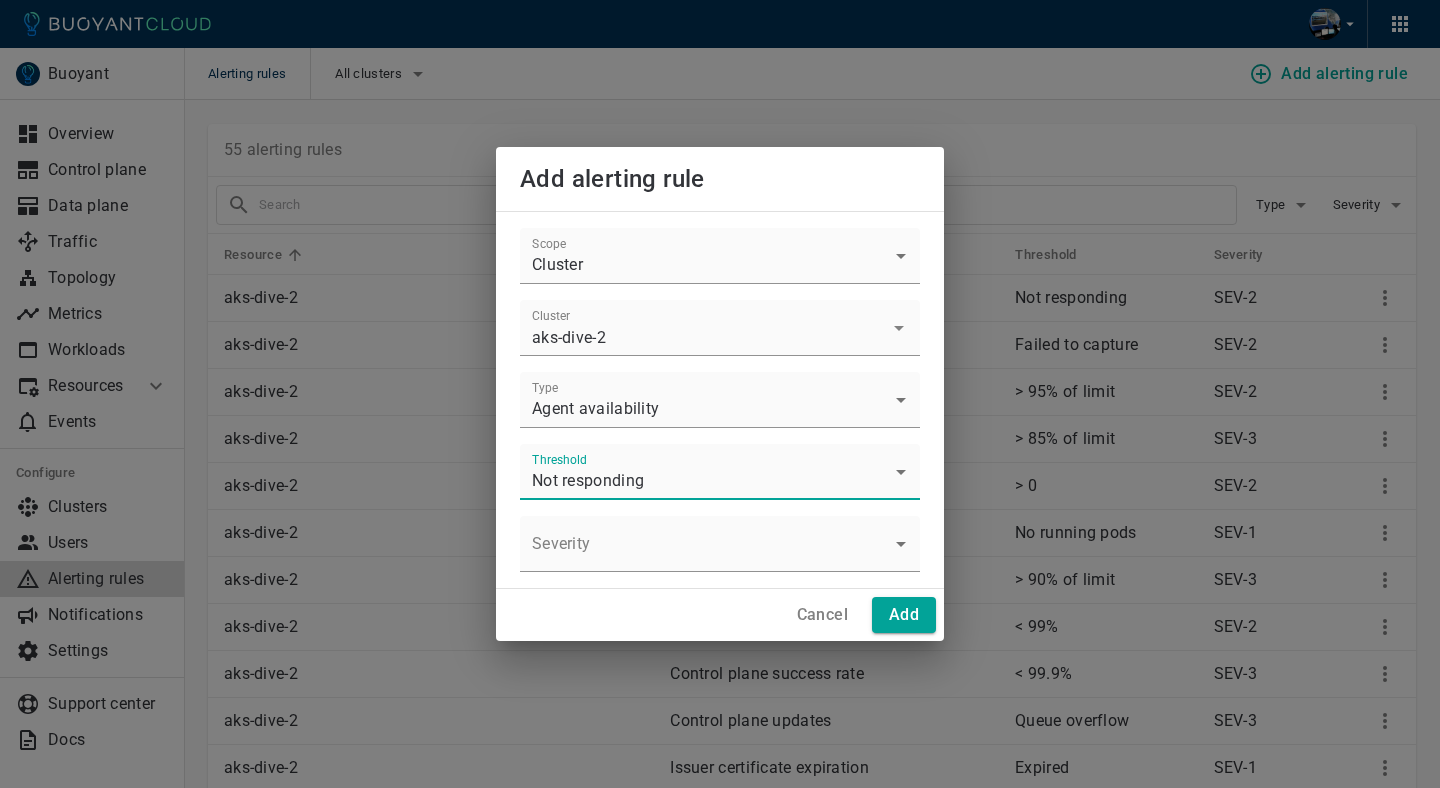click on "Alerting rules All clusters Add alerting rule Buoyant Overview Control plane Data plane Traffic Topology Metrics Workloads Resources Managed Linkerd Policy Multi-cluster Events Configure Clusters Users Alerting rules Notifications Settings Support center Docs 55 alerting rules Type Severity Resource Type Threshold Severity aks-dive-2 Agent availability Not responding SEV-2 aks-dive-2 Agent metrics Failed to capture SEV-2 aks-dive-2 Control plane CPU usage > 95% of limit SEV-2 aks-dive-2 Control plane CPU usage > 85% of limit SEV-3 aks-dive-2 Control plane OOMKilled > 0 SEV-2 aks-dive-2 Control plane availability No running pods SEV-1 aks-dive-2 Control plane memory usage > 90% of limit SEV-3 aks-dive-2 Control plane success rate < 99% SEV-2 aks-dive-2 Control plane success rate < 99.9% SEV-3 aks-dive-2 Control plane updates Queue overflow SEV-3 aks-dive-2 Issuer certificate expiration Expired SEV-1 aks-dive-2 Issuer certificate expiration < 9 days SEV-2 aks-dive-2 Issuer certificate expiration SEV-3" at bounding box center (720, 1496) 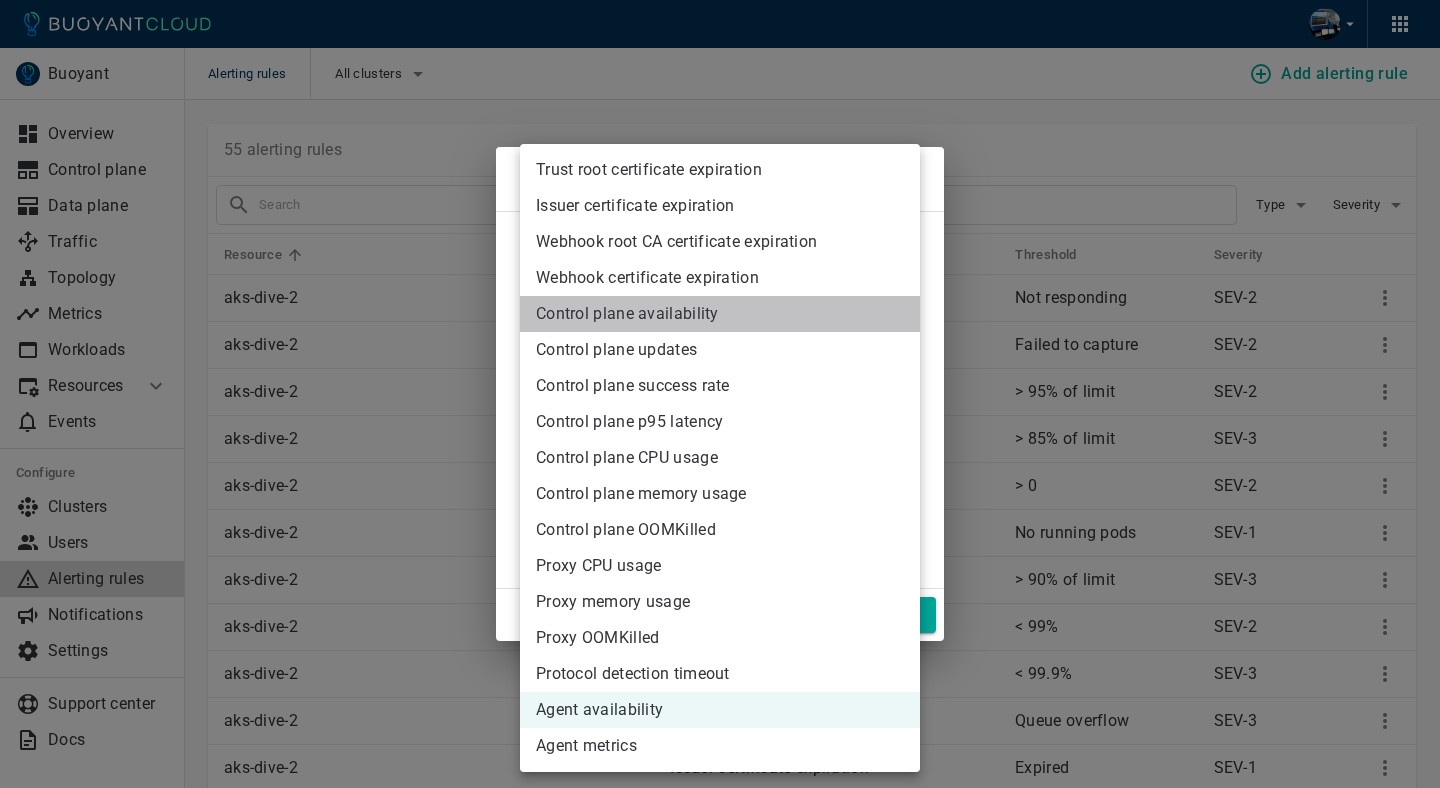 click on "Control plane availability" at bounding box center (720, 314) 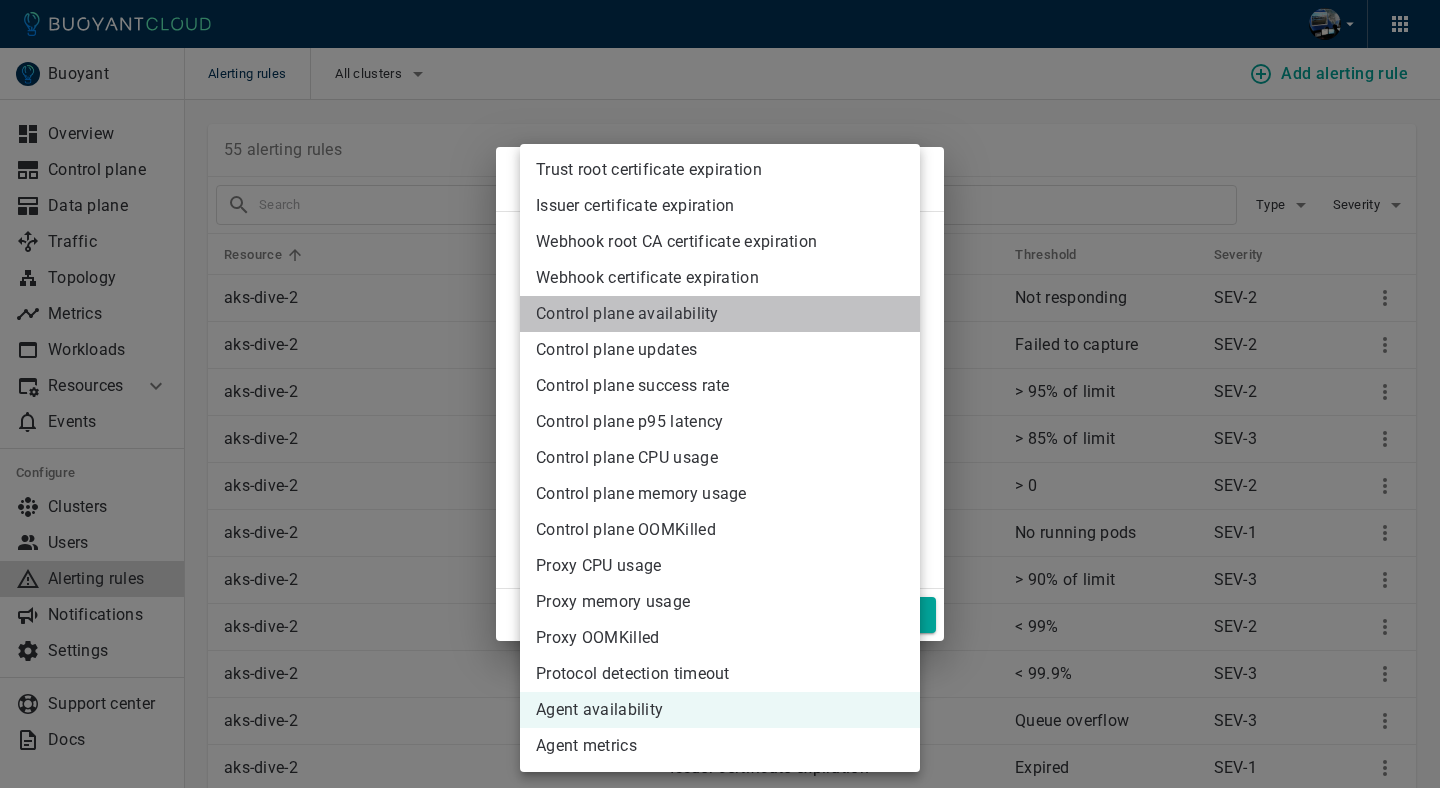 type on "CONTROL_PLANE_AVAILABILITY" 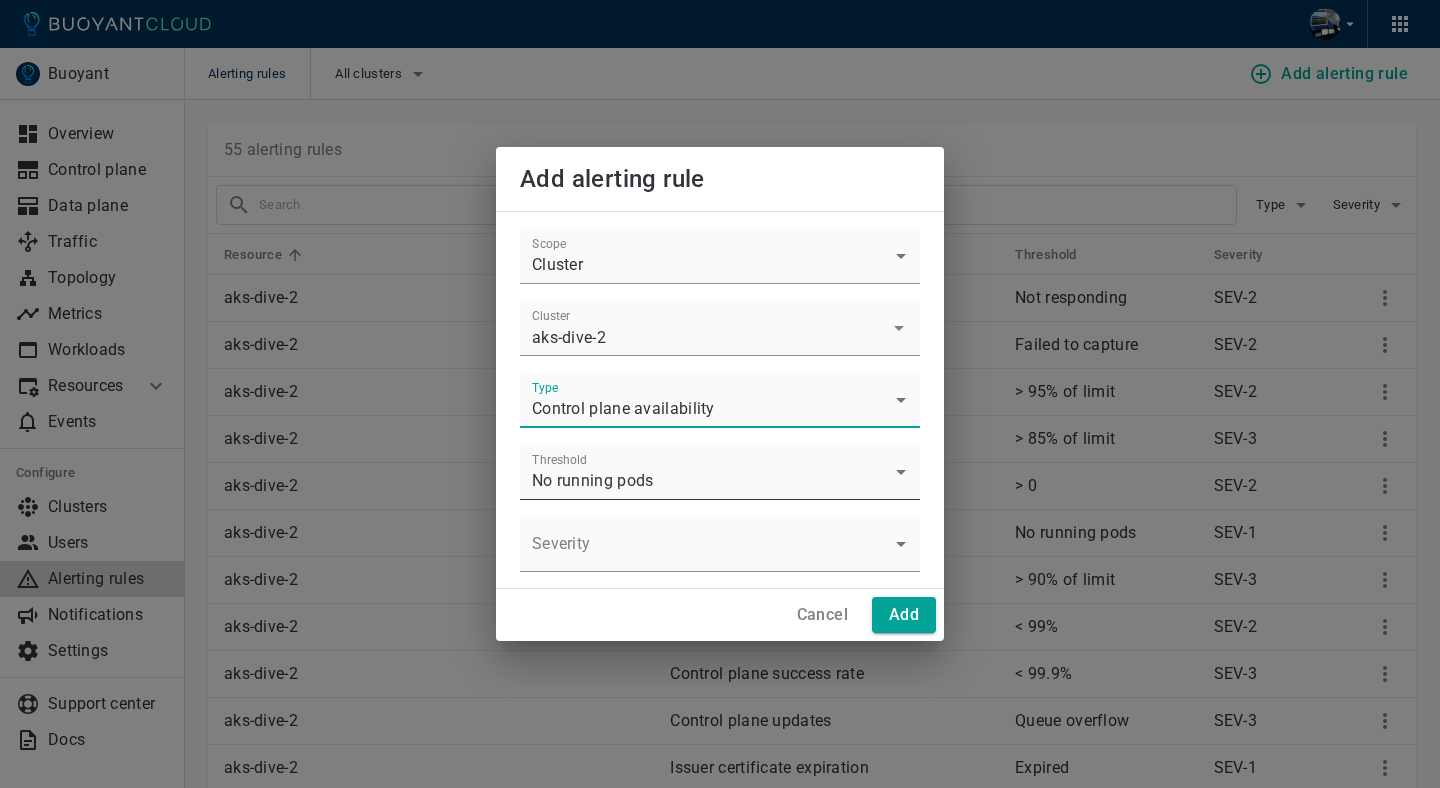 click on "Alerting rules All clusters Add alerting rule Buoyant Overview Control plane Data plane Traffic Topology Metrics Workloads Resources Managed Linkerd Policy Multi-cluster Events Configure Clusters Users Alerting rules Notifications Settings Support center Docs 55 alerting rules Type Severity Resource Type Threshold Severity aks-dive-2 Agent availability Not responding SEV-2 aks-dive-2 Agent metrics Failed to capture SEV-2 aks-dive-2 Control plane CPU usage > 95% of limit SEV-2 aks-dive-2 Control plane CPU usage > 85% of limit SEV-3 aks-dive-2 Control plane OOMKilled > 0 SEV-2 aks-dive-2 Control plane availability No running pods SEV-1 aks-dive-2 Control plane memory usage > 90% of limit SEV-3 aks-dive-2 Control plane success rate < 99% SEV-2 aks-dive-2 Control plane success rate < 99.9% SEV-3 aks-dive-2 Control plane updates Queue overflow SEV-3 aks-dive-2 Issuer certificate expiration Expired SEV-1 aks-dive-2 Issuer certificate expiration < 9 days SEV-2 aks-dive-2 Issuer certificate expiration SEV-3" at bounding box center (720, 1496) 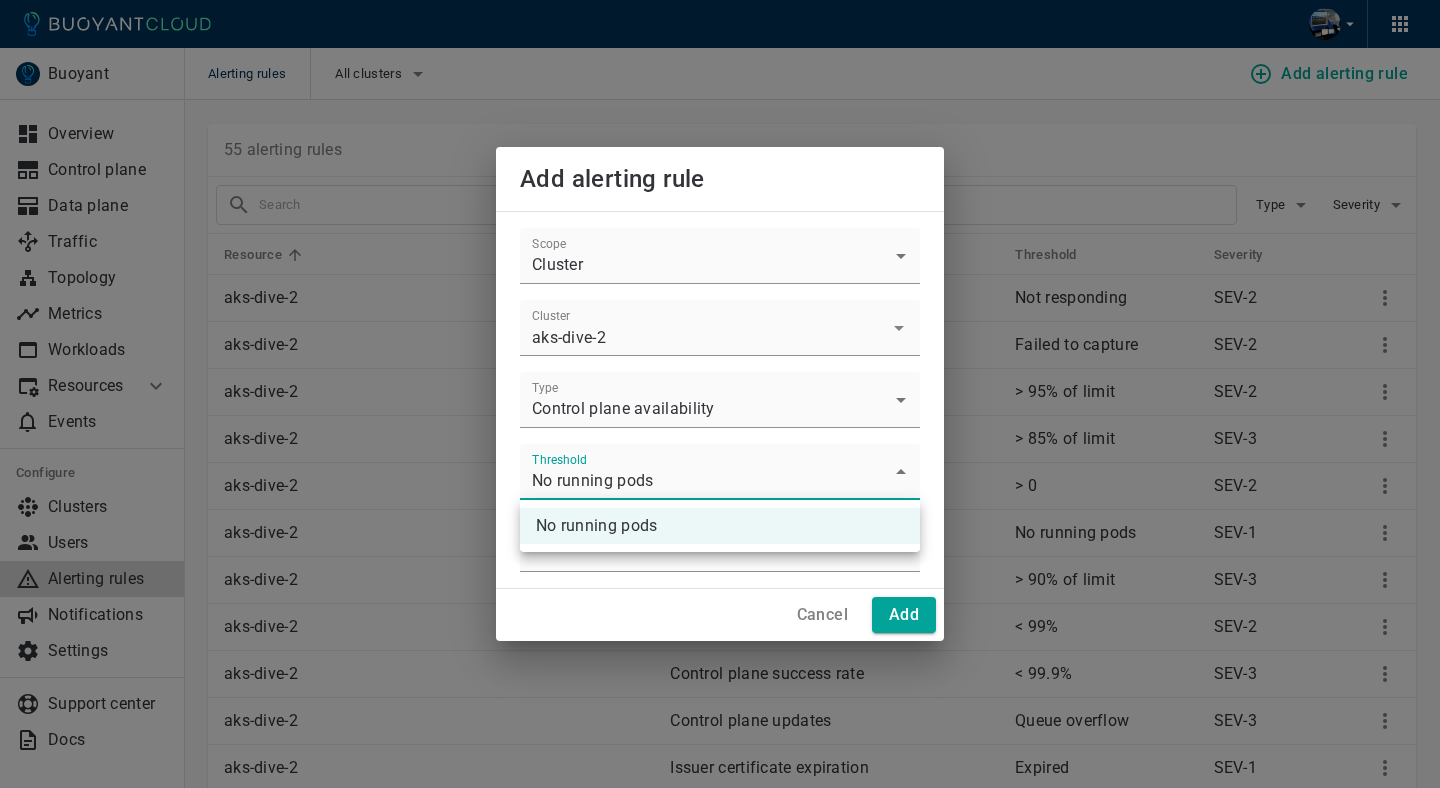 click at bounding box center [720, 394] 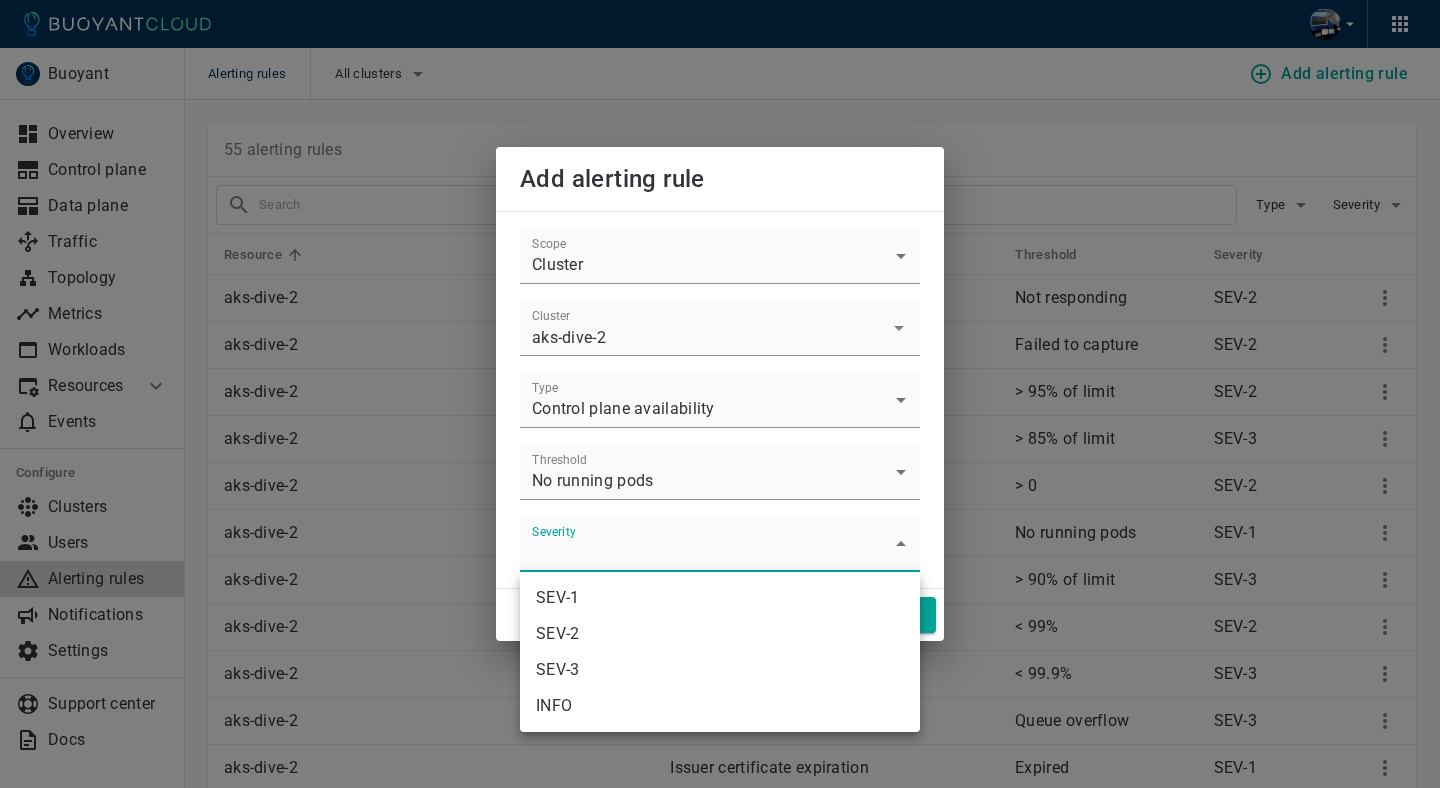 click on "Alerting rules All clusters Add alerting rule Buoyant Overview Control plane Data plane Traffic Topology Metrics Workloads Resources Managed Linkerd Policy Multi-cluster Events Configure Clusters Users Alerting rules Notifications Settings Support center Docs 55 alerting rules Type Severity Resource Type Threshold Severity aks-dive-2 Agent availability Not responding SEV-2 aks-dive-2 Agent metrics Failed to capture SEV-2 aks-dive-2 Control plane CPU usage > 95% of limit SEV-2 aks-dive-2 Control plane CPU usage > 85% of limit SEV-3 aks-dive-2 Control plane OOMKilled > 0 SEV-2 aks-dive-2 Control plane availability No running pods SEV-1 aks-dive-2 Control plane memory usage > 90% of limit SEV-3 aks-dive-2 Control plane success rate < 99% SEV-2 aks-dive-2 Control plane success rate < 99.9% SEV-3 aks-dive-2 Control plane updates Queue overflow SEV-3 aks-dive-2 Issuer certificate expiration Expired SEV-1 aks-dive-2 Issuer certificate expiration < 9 days SEV-2 aks-dive-2 Issuer certificate expiration SEV-3" at bounding box center [720, 1496] 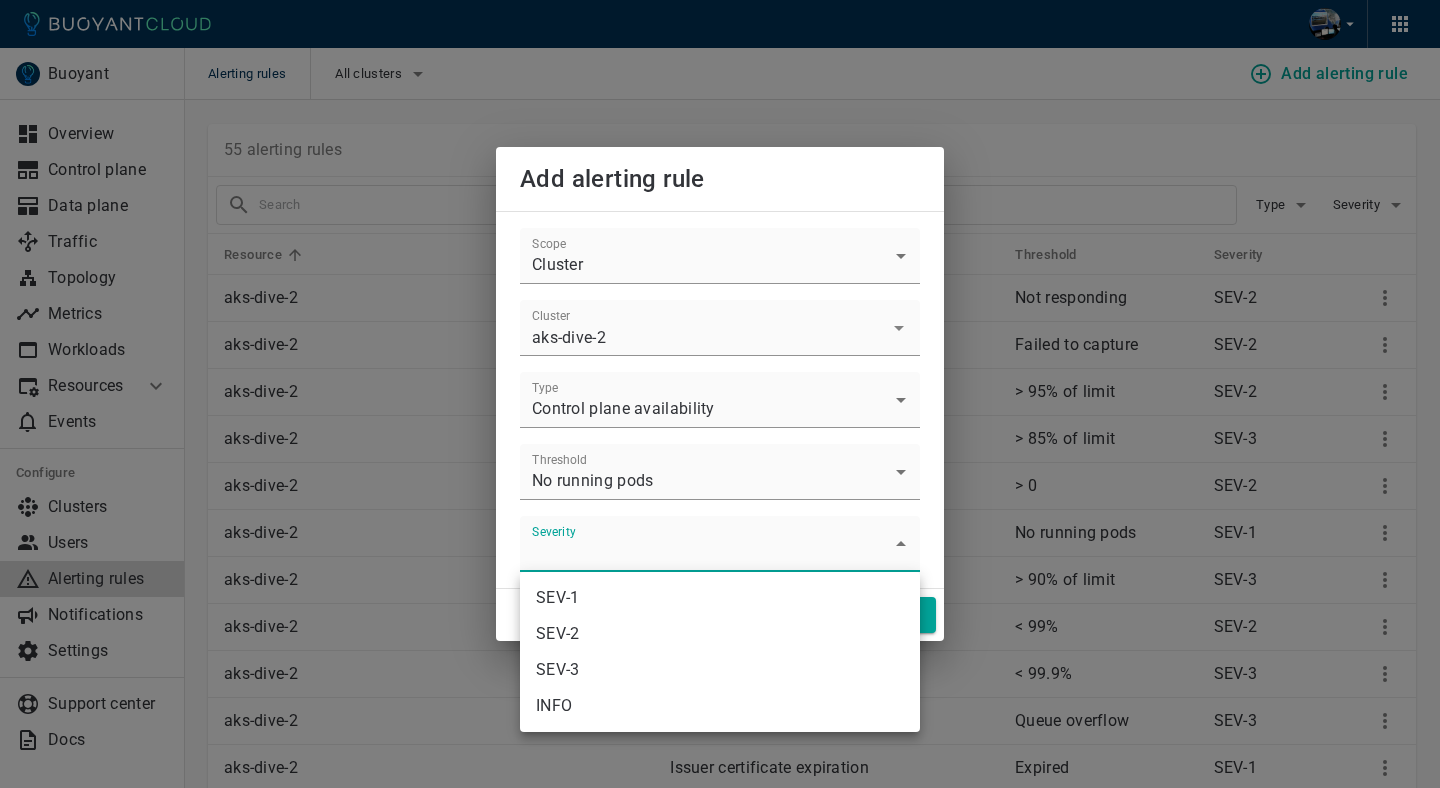 click at bounding box center (720, 394) 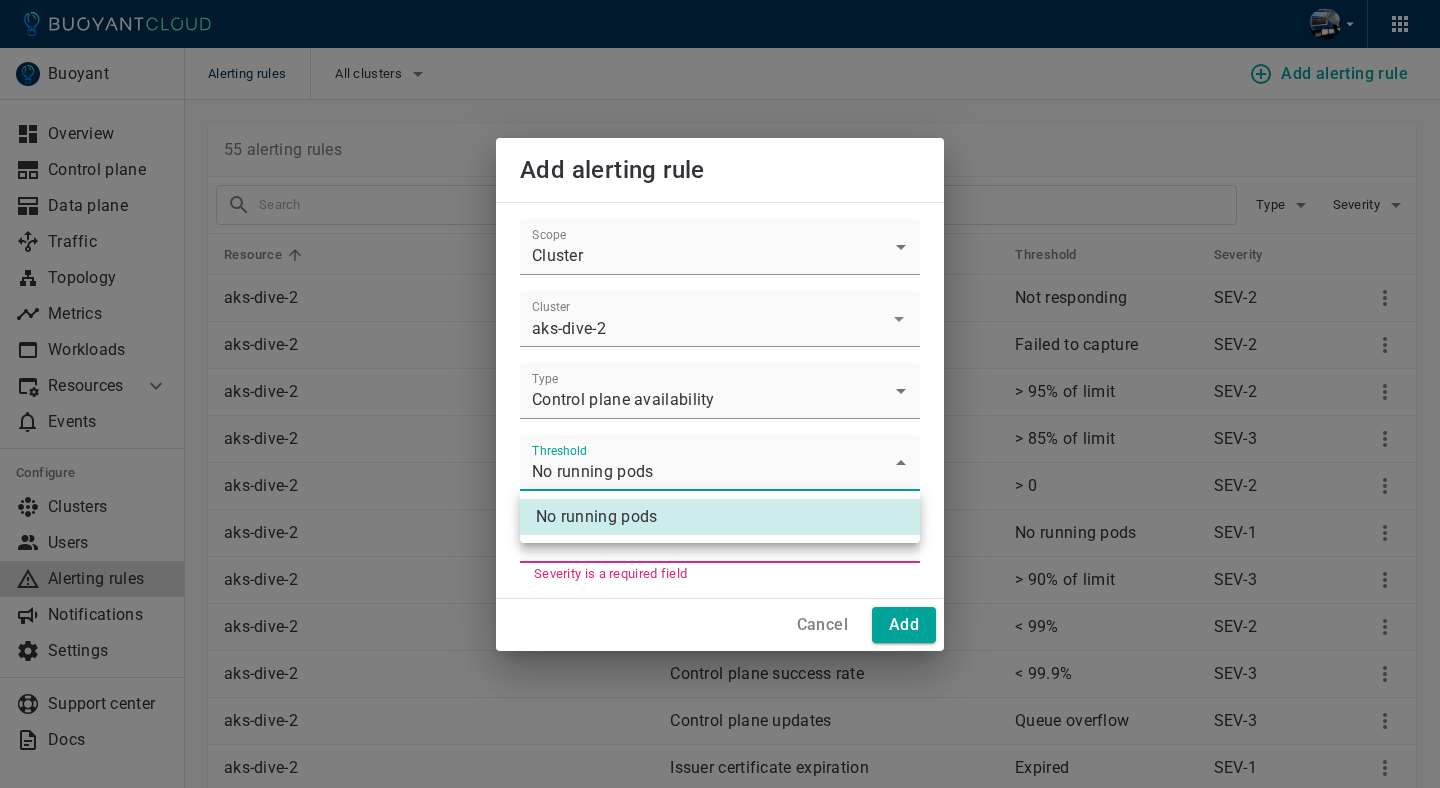 click on "Alerting rules All clusters Add alerting rule Buoyant Overview Control plane Data plane Traffic Topology Metrics Workloads Resources Managed Linkerd Policy Multi-cluster Events Configure Clusters Users Alerting rules Notifications Settings Support center Docs 55 alerting rules Type Severity Resource Type Threshold Severity aks-dive-2 Agent availability Not responding SEV-2 aks-dive-2 Agent metrics Failed to capture SEV-2 aks-dive-2 Control plane CPU usage > 95% of limit SEV-2 aks-dive-2 Control plane CPU usage > 85% of limit SEV-3 aks-dive-2 Control plane OOMKilled > 0 SEV-2 aks-dive-2 Control plane availability No running pods SEV-1 aks-dive-2 Control plane memory usage > 90% of limit SEV-3 aks-dive-2 Control plane success rate < 99% SEV-2 aks-dive-2 Control plane success rate < 99.9% SEV-3 aks-dive-2 Control plane updates Queue overflow SEV-3 aks-dive-2 Issuer certificate expiration Expired SEV-1 aks-dive-2 Issuer certificate expiration < 9 days SEV-2 aks-dive-2 Issuer certificate expiration SEV-3" at bounding box center [720, 1496] 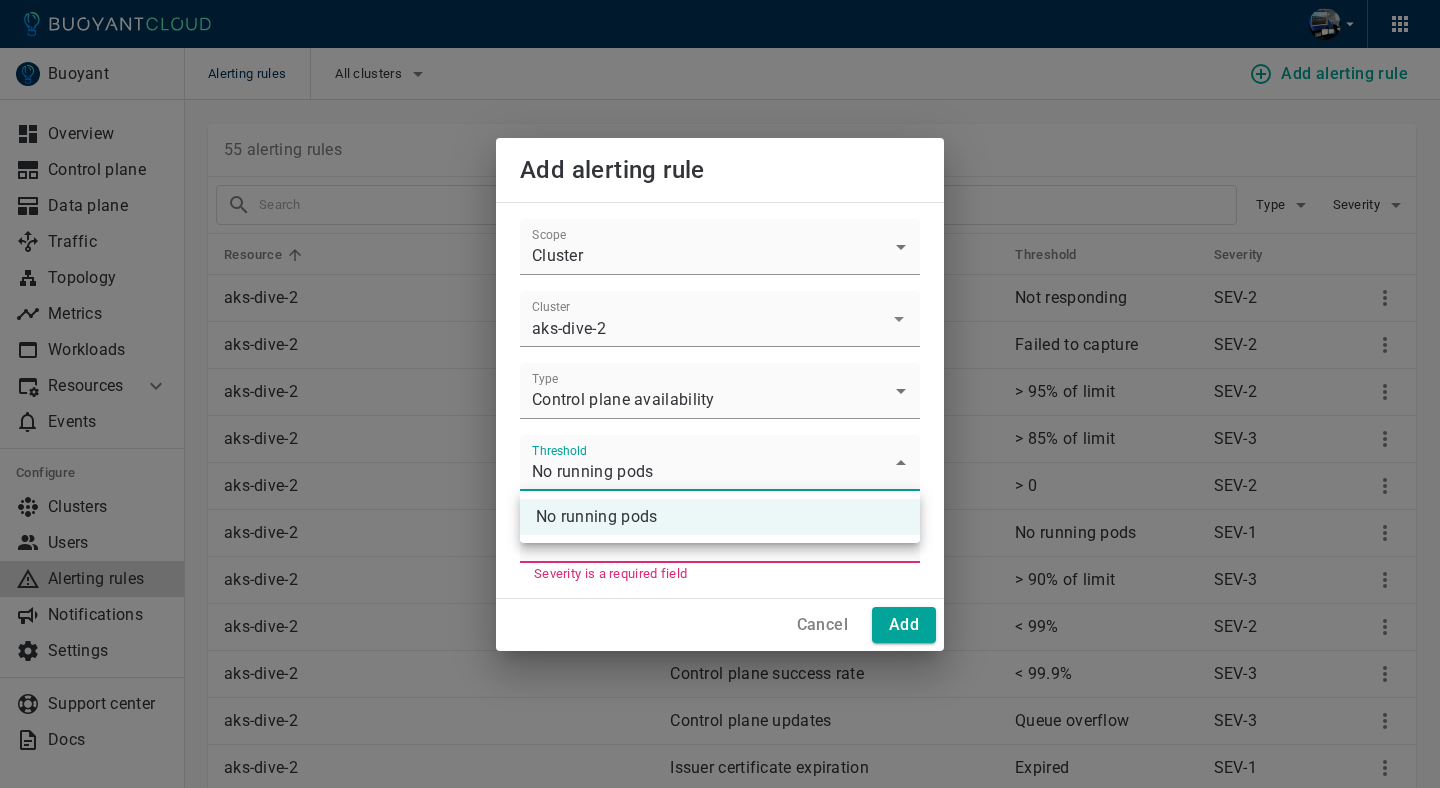 click at bounding box center [720, 394] 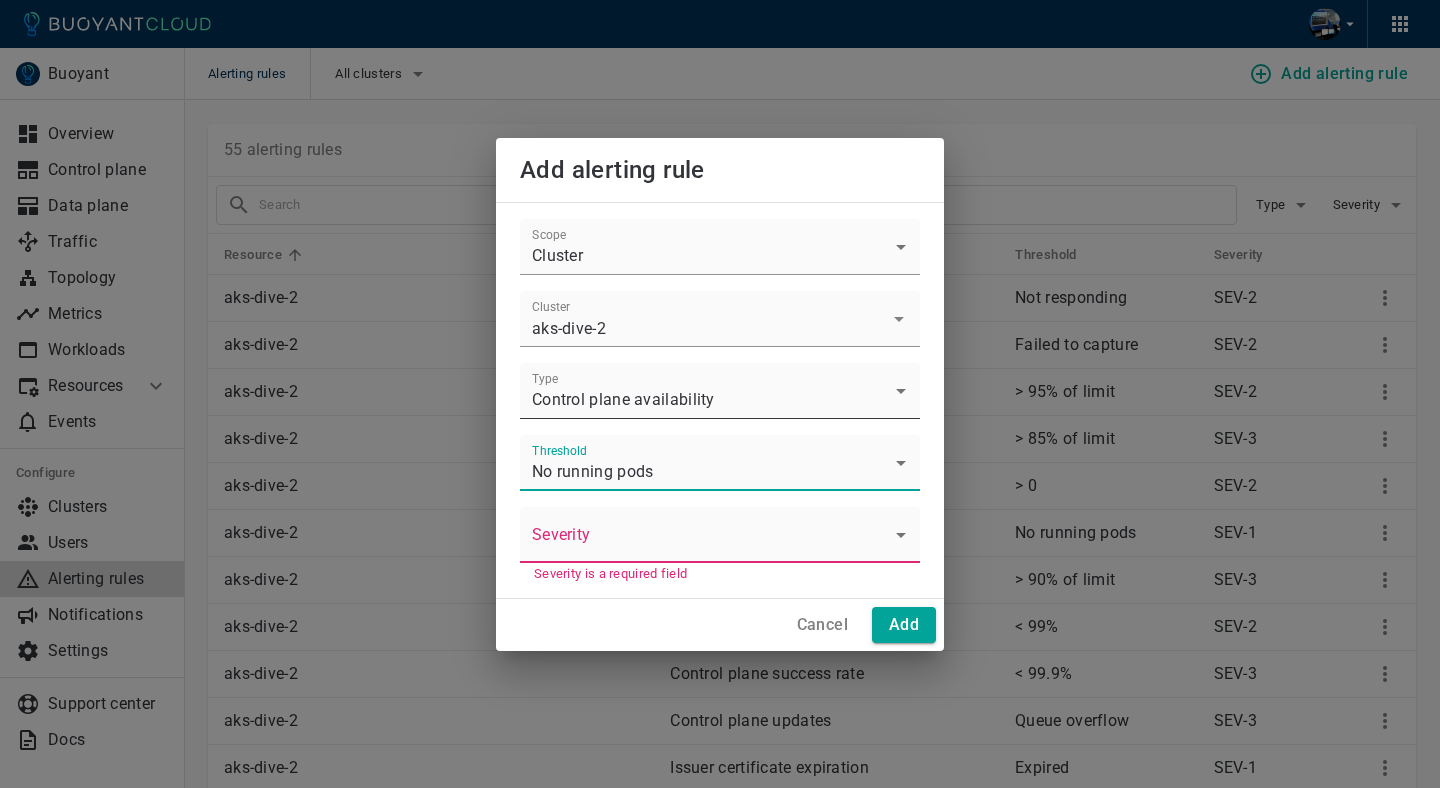 click on "Alerting rules All clusters Add alerting rule Buoyant Overview Control plane Data plane Traffic Topology Metrics Workloads Resources Managed Linkerd Policy Multi-cluster Events Configure Clusters Users Alerting rules Notifications Settings Support center Docs 55 alerting rules Type Severity Resource Type Threshold Severity aks-dive-2 Agent availability Not responding SEV-2 aks-dive-2 Agent metrics Failed to capture SEV-2 aks-dive-2 Control plane CPU usage > 95% of limit SEV-2 aks-dive-2 Control plane CPU usage > 85% of limit SEV-3 aks-dive-2 Control plane OOMKilled > 0 SEV-2 aks-dive-2 Control plane availability No running pods SEV-1 aks-dive-2 Control plane memory usage > 90% of limit SEV-3 aks-dive-2 Control plane success rate < 99% SEV-2 aks-dive-2 Control plane success rate < 99.9% SEV-3 aks-dive-2 Control plane updates Queue overflow SEV-3 aks-dive-2 Issuer certificate expiration Expired SEV-1 aks-dive-2 Issuer certificate expiration < 9 days SEV-2 aks-dive-2 Issuer certificate expiration SEV-3" at bounding box center [720, 1496] 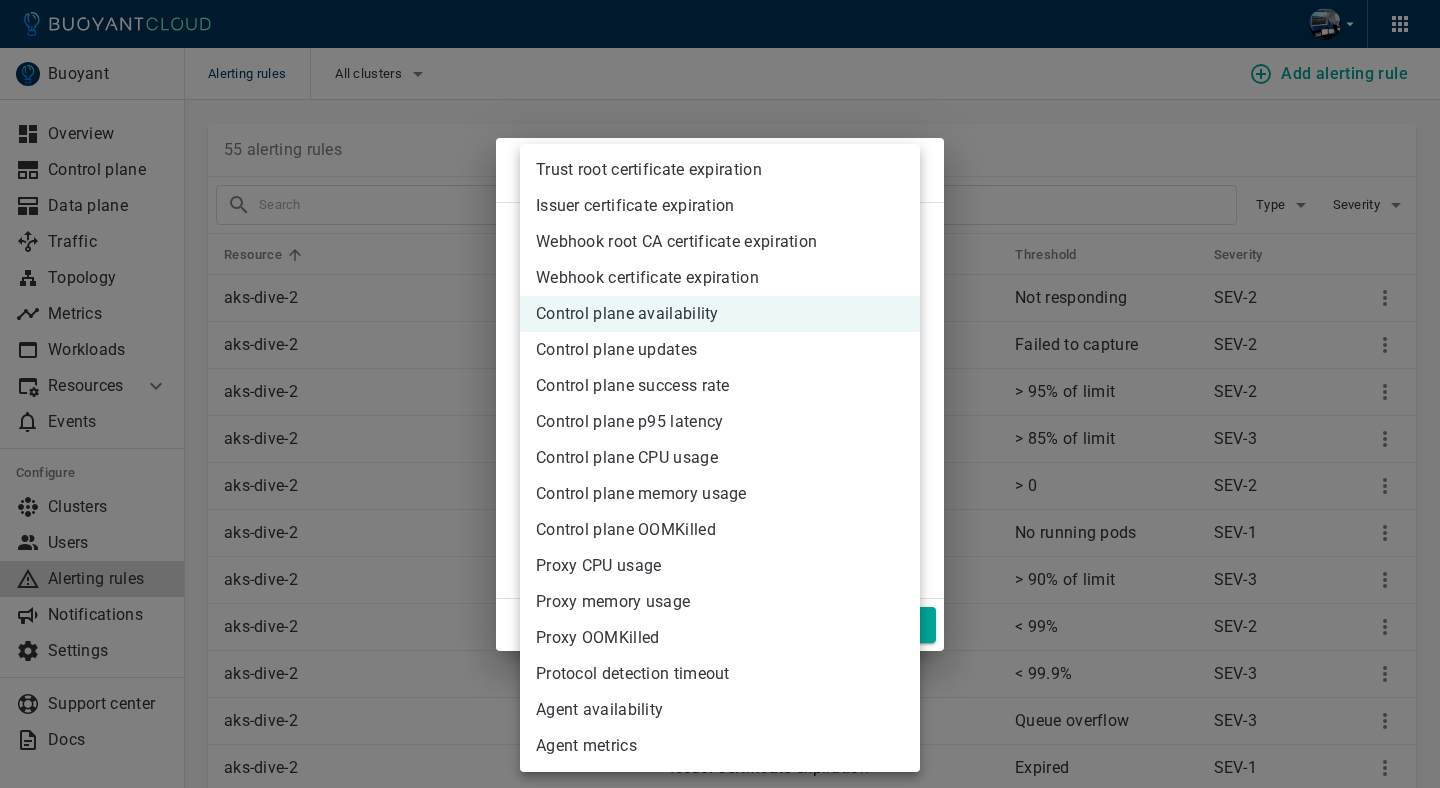 type 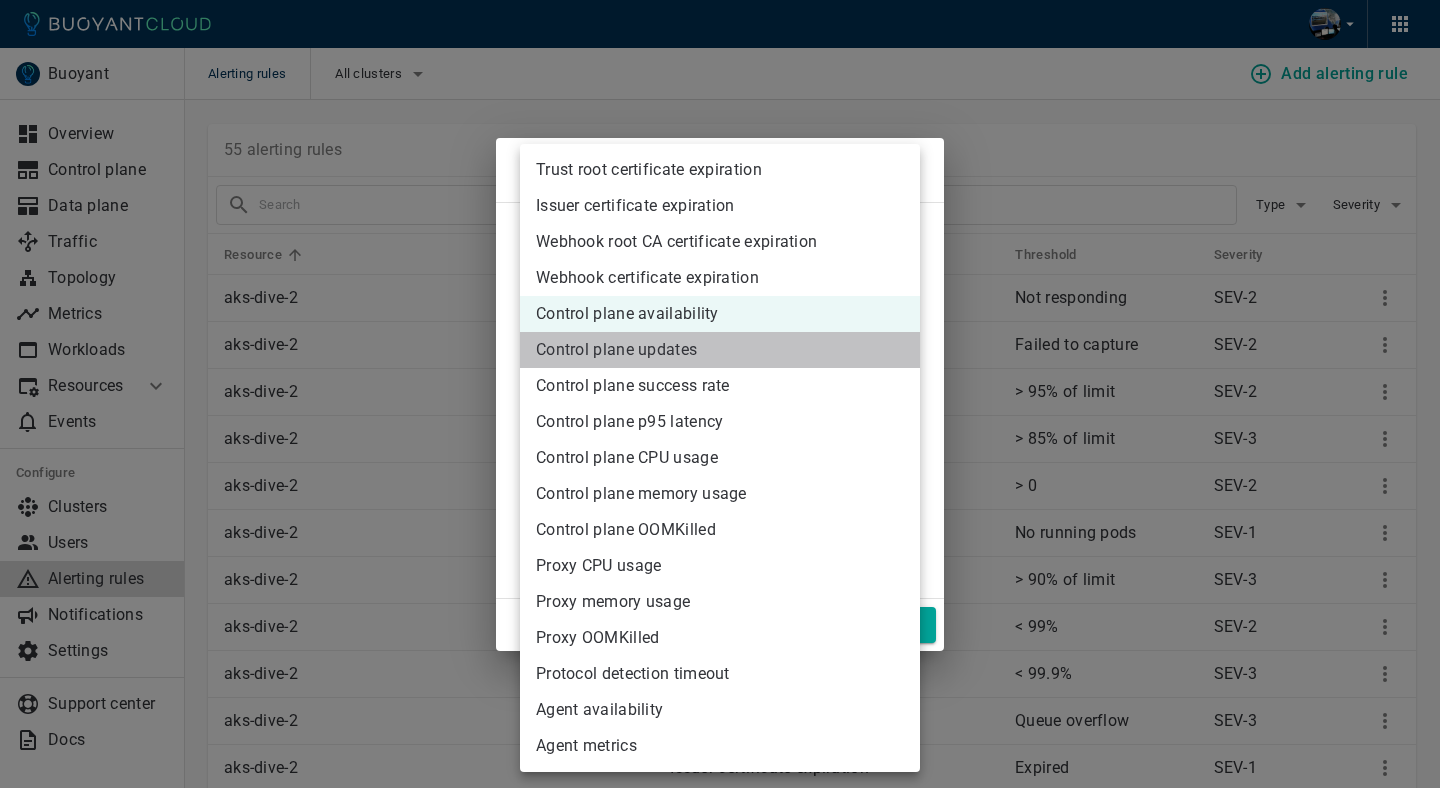 click on "Control plane updates" at bounding box center (720, 350) 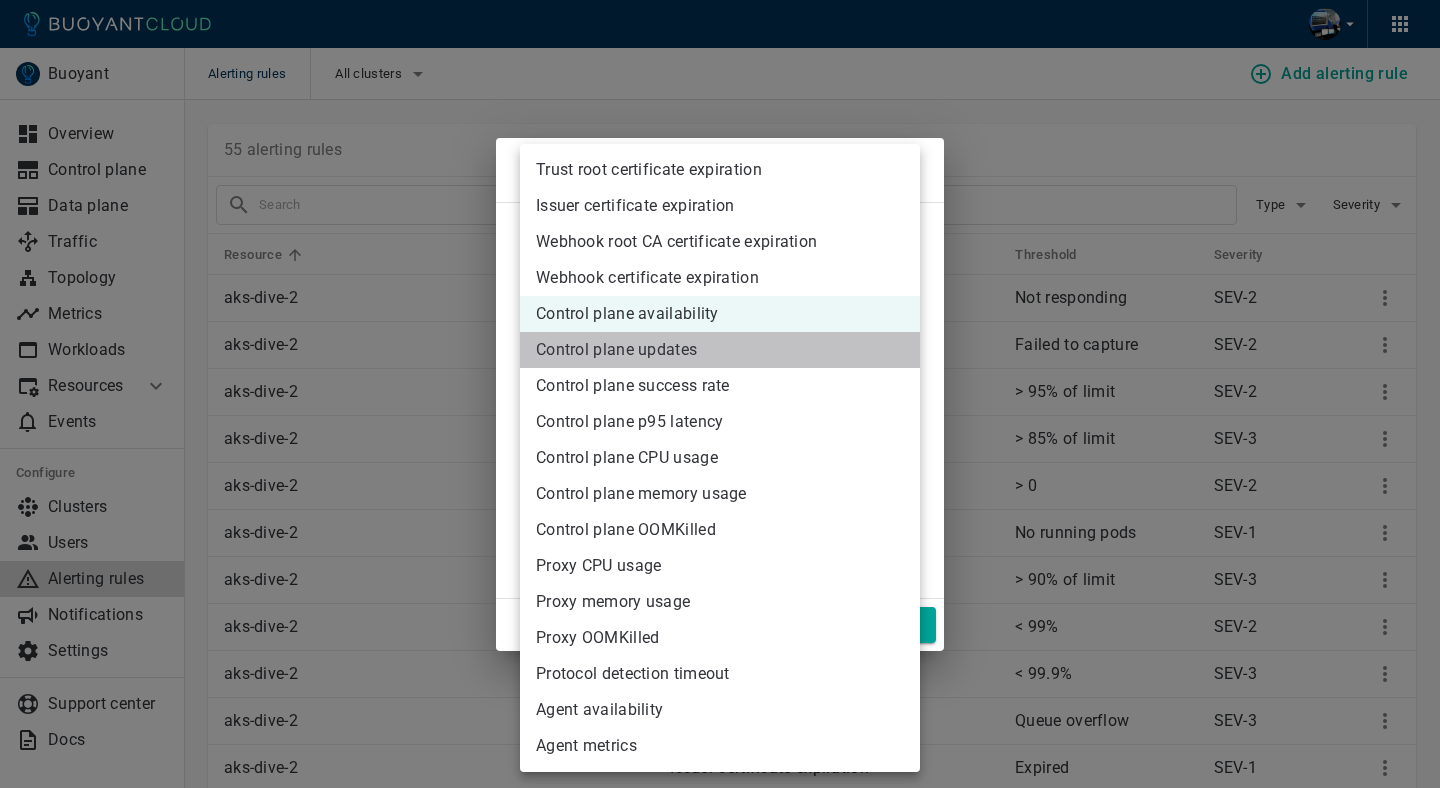 type on "CP_QUEUE_OVERFLOW" 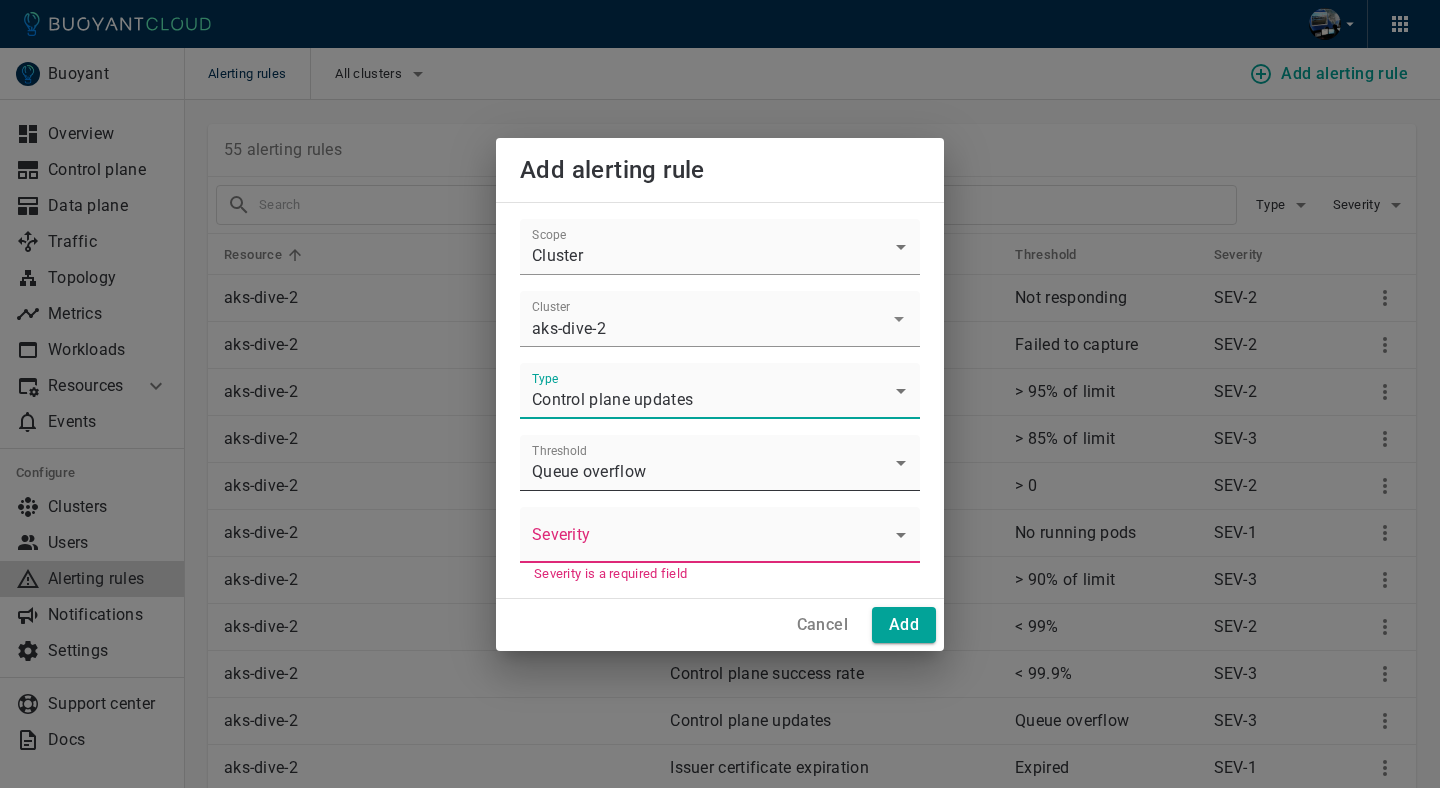 click on "Alerting rules All clusters Add alerting rule Buoyant Overview Control plane Data plane Traffic Topology Metrics Workloads Resources Managed Linkerd Policy Multi-cluster Events Configure Clusters Users Alerting rules Notifications Settings Support center Docs 55 alerting rules Type Severity Resource Type Threshold Severity aks-dive-2 Agent availability Not responding SEV-2 aks-dive-2 Agent metrics Failed to capture SEV-2 aks-dive-2 Control plane CPU usage > 95% of limit SEV-2 aks-dive-2 Control plane CPU usage > 85% of limit SEV-3 aks-dive-2 Control plane OOMKilled > 0 SEV-2 aks-dive-2 Control plane availability No running pods SEV-1 aks-dive-2 Control plane memory usage > 90% of limit SEV-3 aks-dive-2 Control plane success rate < 99% SEV-2 aks-dive-2 Control plane success rate < 99.9% SEV-3 aks-dive-2 Control plane updates Queue overflow SEV-3 aks-dive-2 Issuer certificate expiration Expired SEV-1 aks-dive-2 Issuer certificate expiration < 9 days SEV-2 aks-dive-2 Issuer certificate expiration SEV-3" at bounding box center (720, 1496) 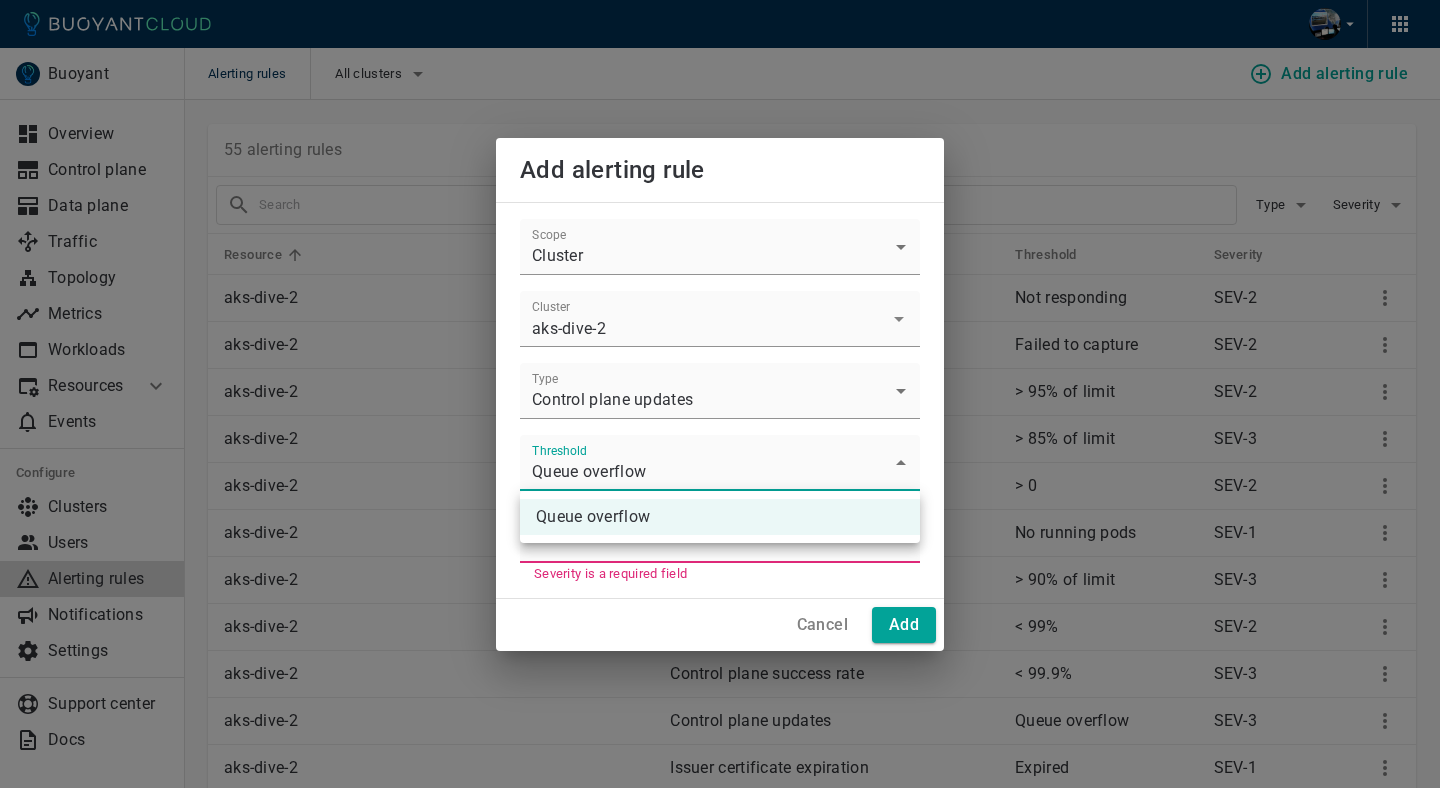 click at bounding box center (720, 394) 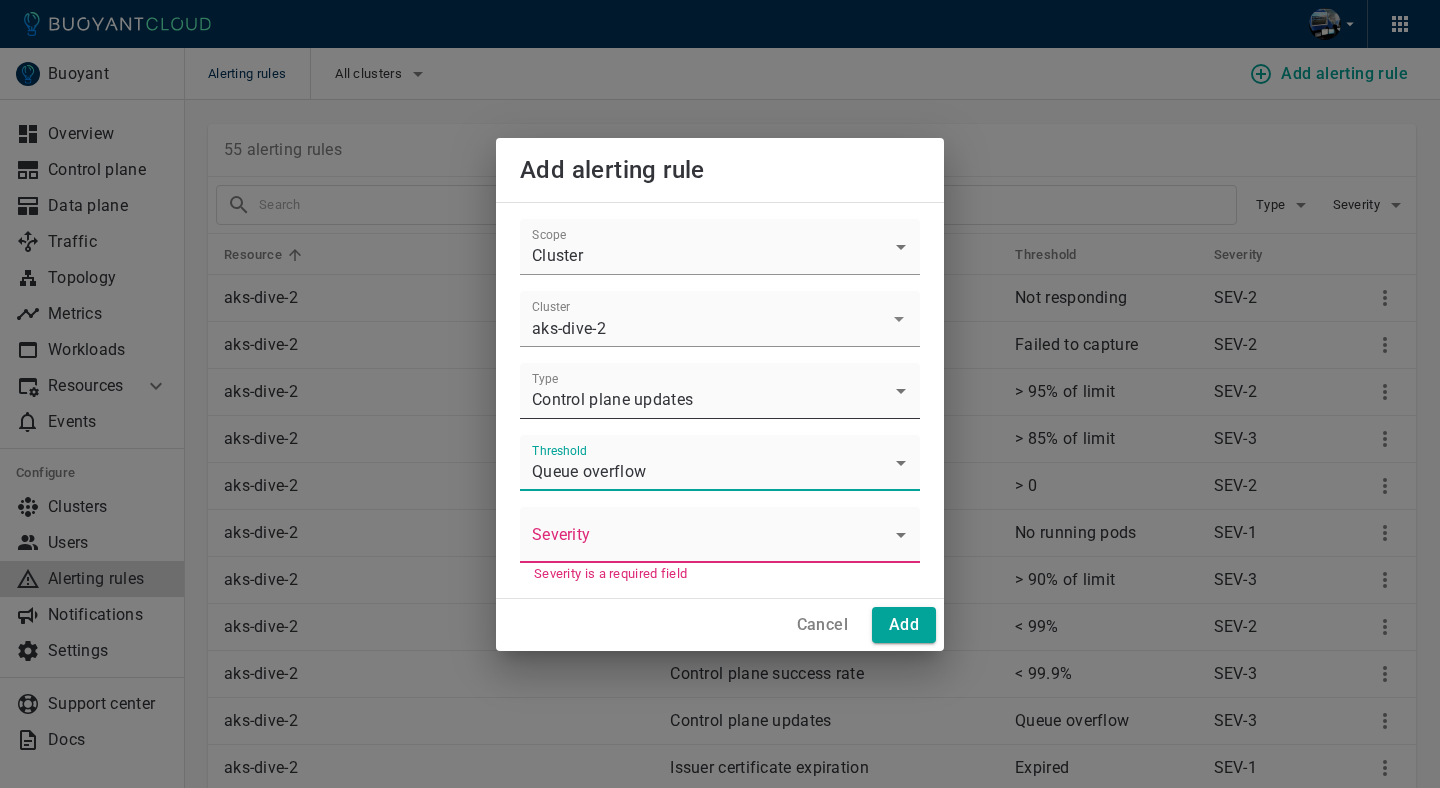 click on "Alerting rules All clusters Add alerting rule Buoyant Overview Control plane Data plane Traffic Topology Metrics Workloads Resources Managed Linkerd Policy Multi-cluster Events Configure Clusters Users Alerting rules Notifications Settings Support center Docs 55 alerting rules Type Severity Resource Type Threshold Severity aks-dive-2 Agent availability Not responding SEV-2 aks-dive-2 Agent metrics Failed to capture SEV-2 aks-dive-2 Control plane CPU usage > 95% of limit SEV-2 aks-dive-2 Control plane CPU usage > 85% of limit SEV-3 aks-dive-2 Control plane OOMKilled > 0 SEV-2 aks-dive-2 Control plane availability No running pods SEV-1 aks-dive-2 Control plane memory usage > 90% of limit SEV-3 aks-dive-2 Control plane success rate < 99% SEV-2 aks-dive-2 Control plane success rate < 99.9% SEV-3 aks-dive-2 Control plane updates Queue overflow SEV-3 aks-dive-2 Issuer certificate expiration Expired SEV-1 aks-dive-2 Issuer certificate expiration < 9 days SEV-2 aks-dive-2 Issuer certificate expiration SEV-3" at bounding box center [720, 1496] 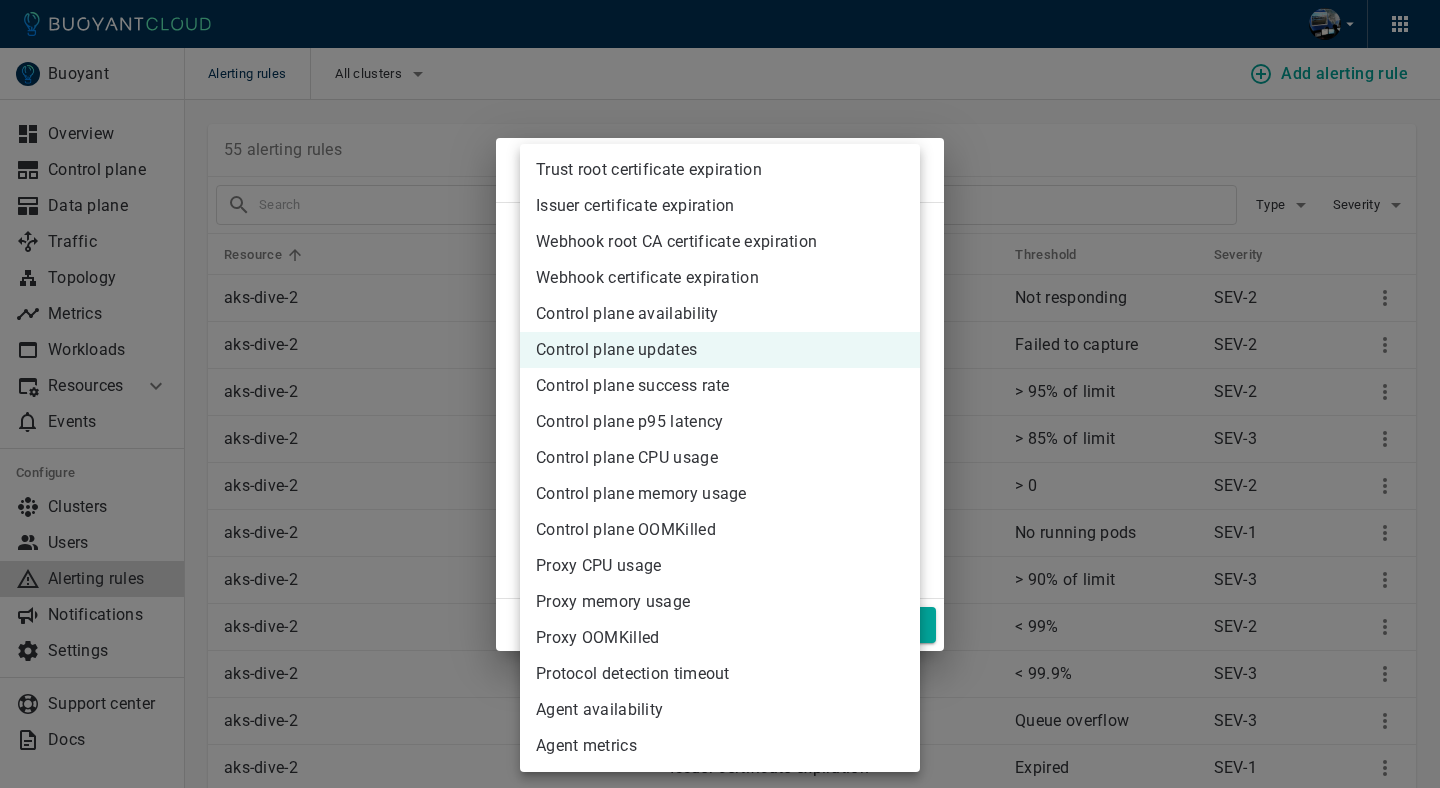 click at bounding box center (720, 394) 